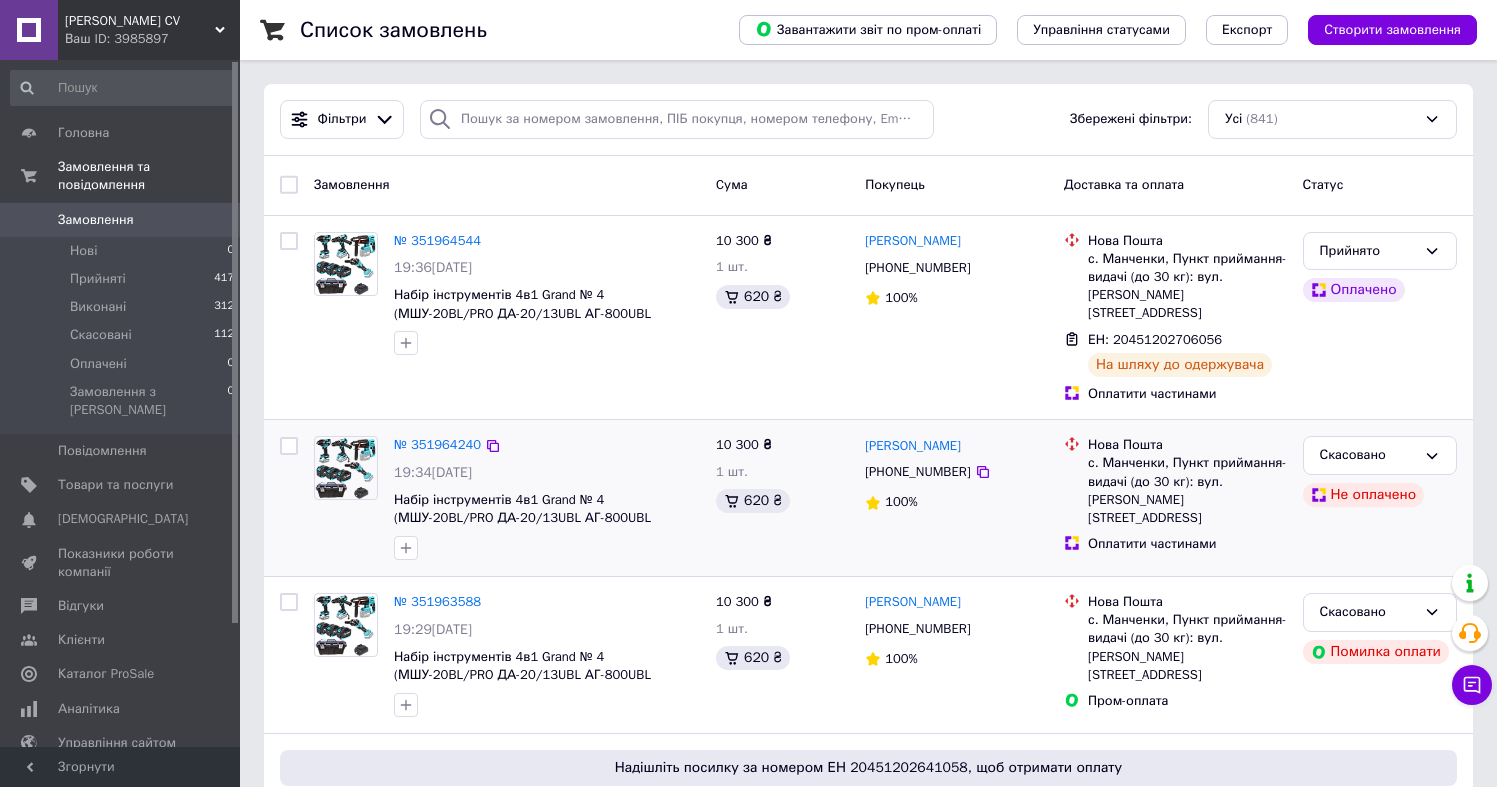 scroll, scrollTop: 0, scrollLeft: 0, axis: both 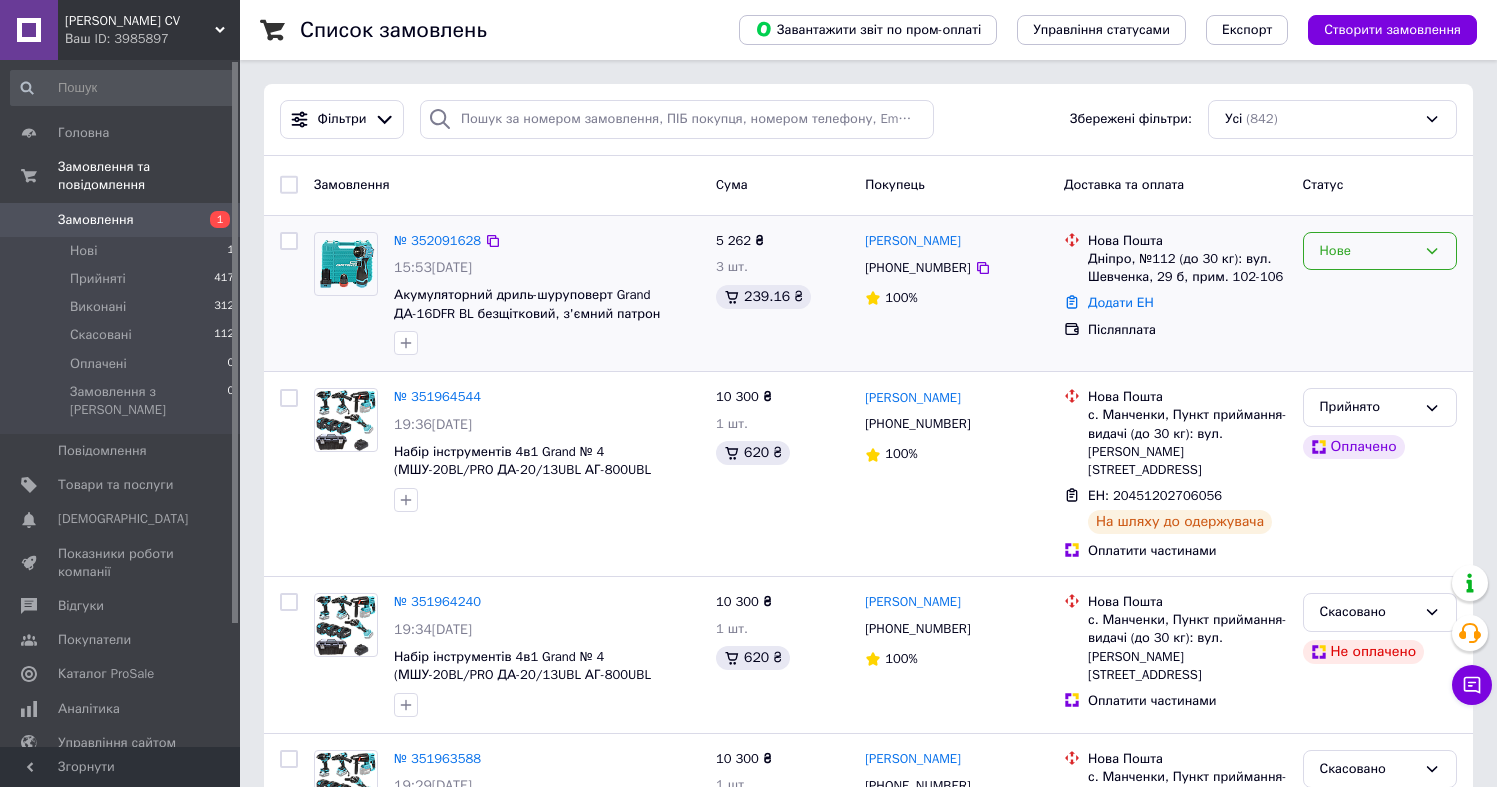click on "Нове" at bounding box center [1368, 251] 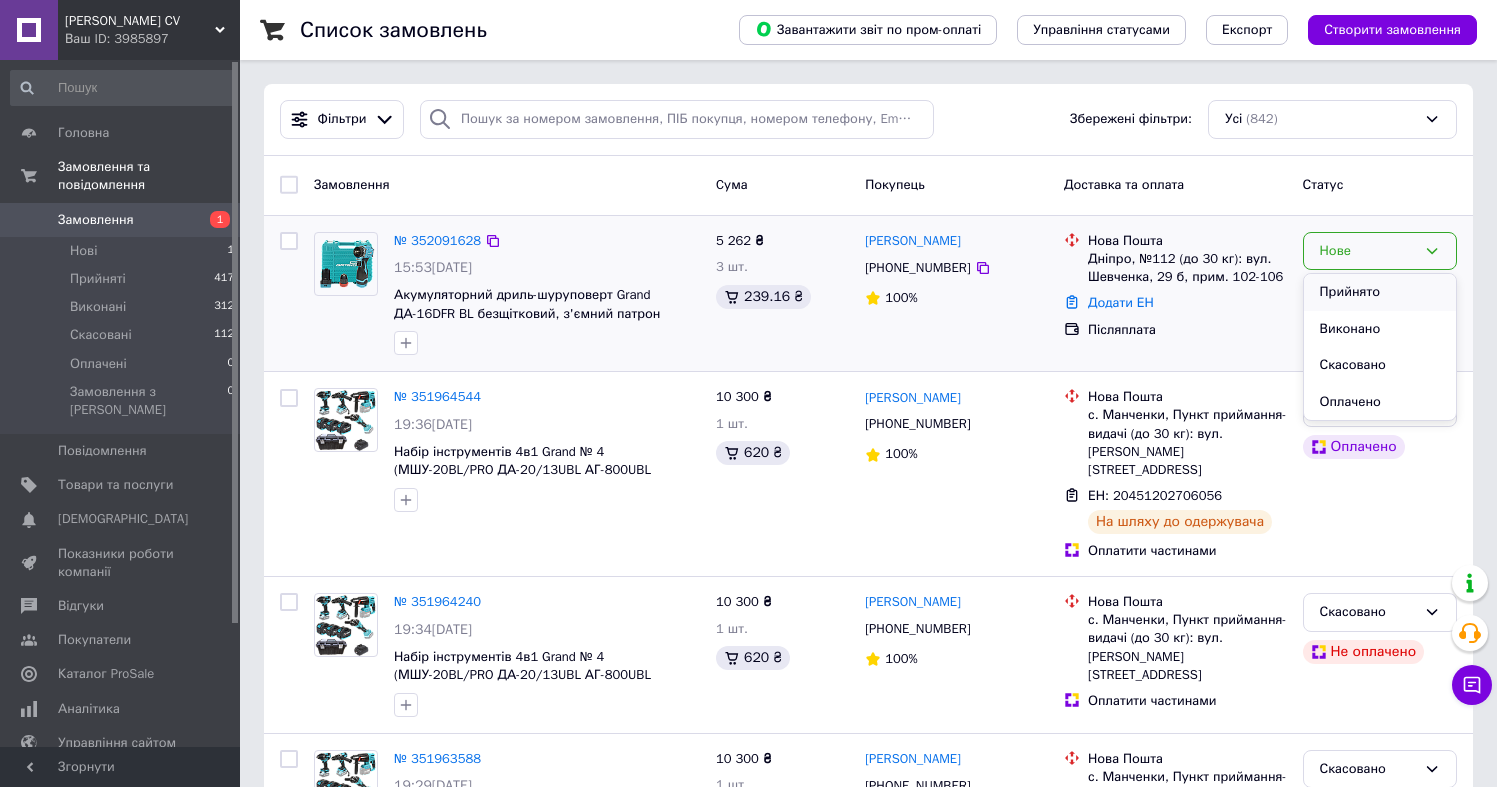 click on "Прийнято" at bounding box center [1380, 292] 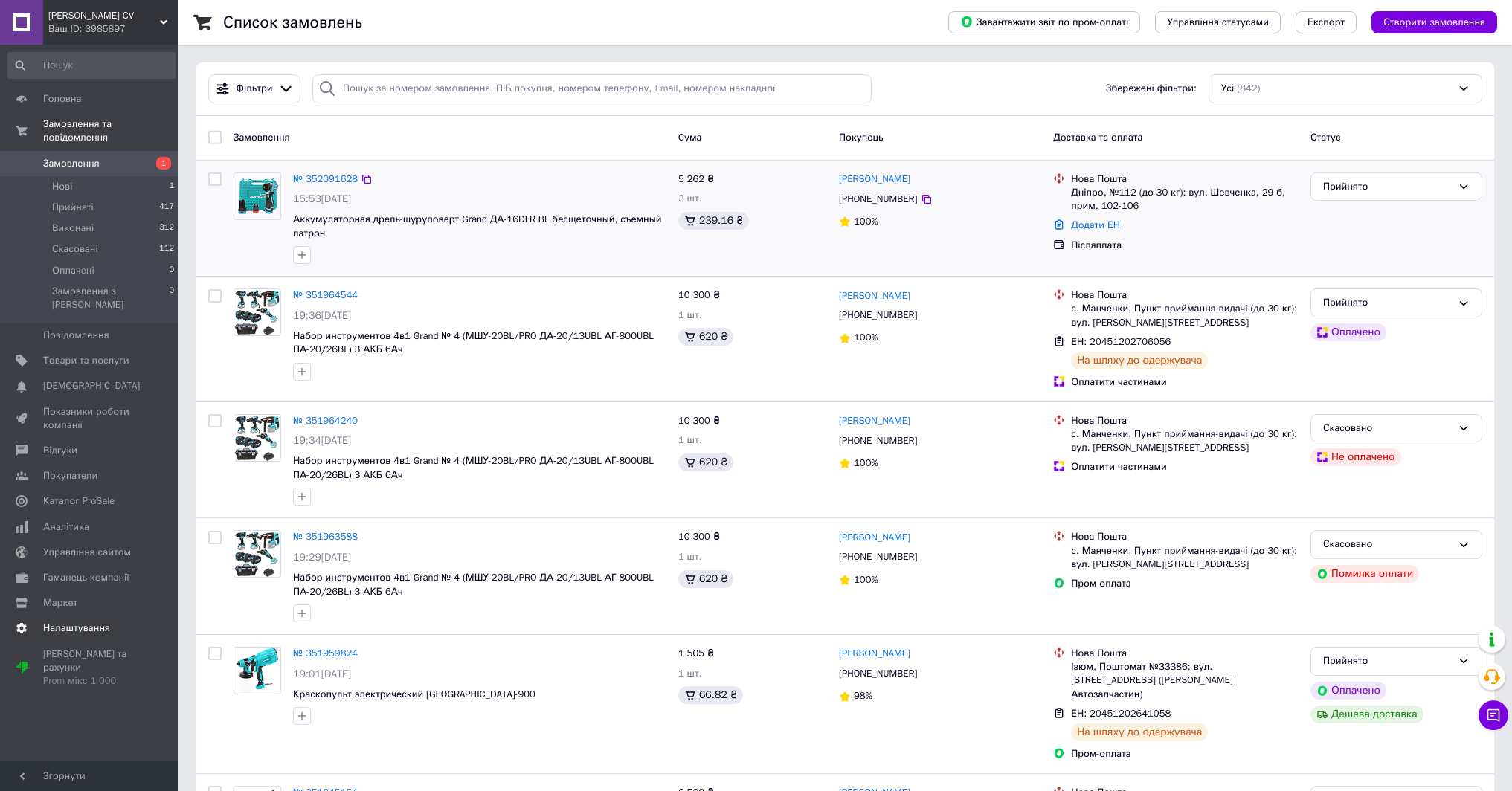 click on "Налаштування" at bounding box center (77, 628) 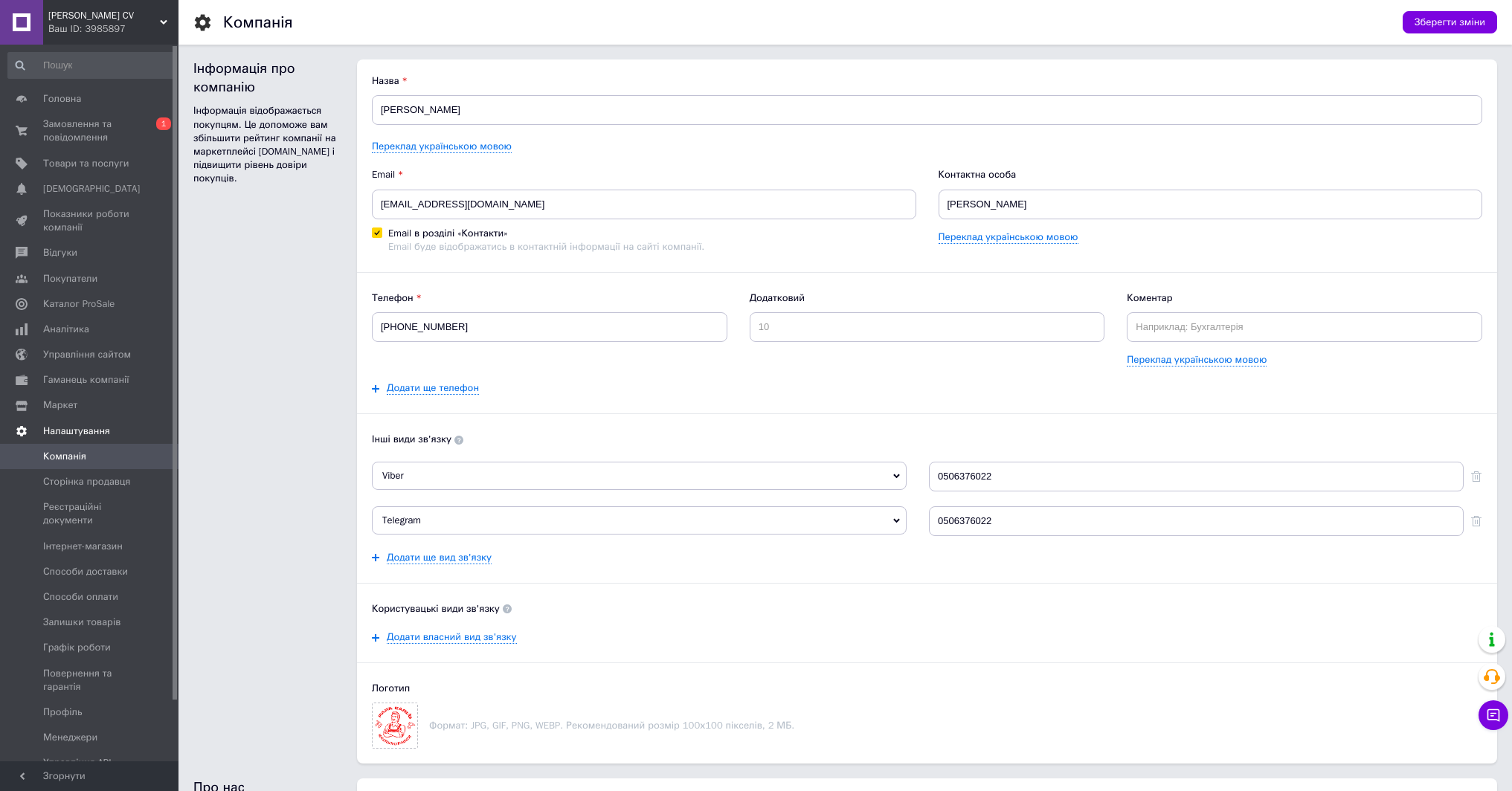 scroll, scrollTop: 0, scrollLeft: 0, axis: both 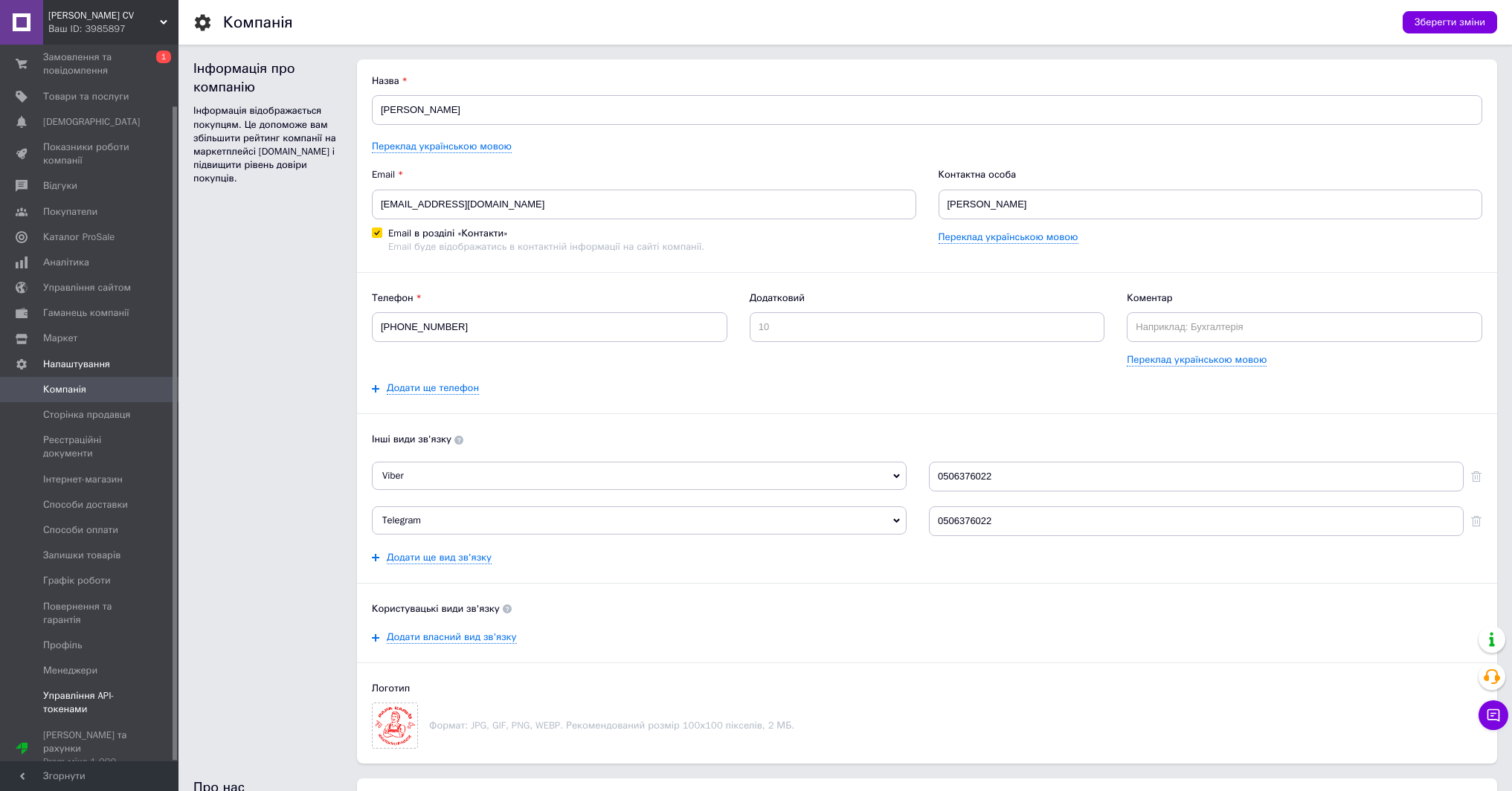 click on "Управління API-токенами" at bounding box center [90, 703] 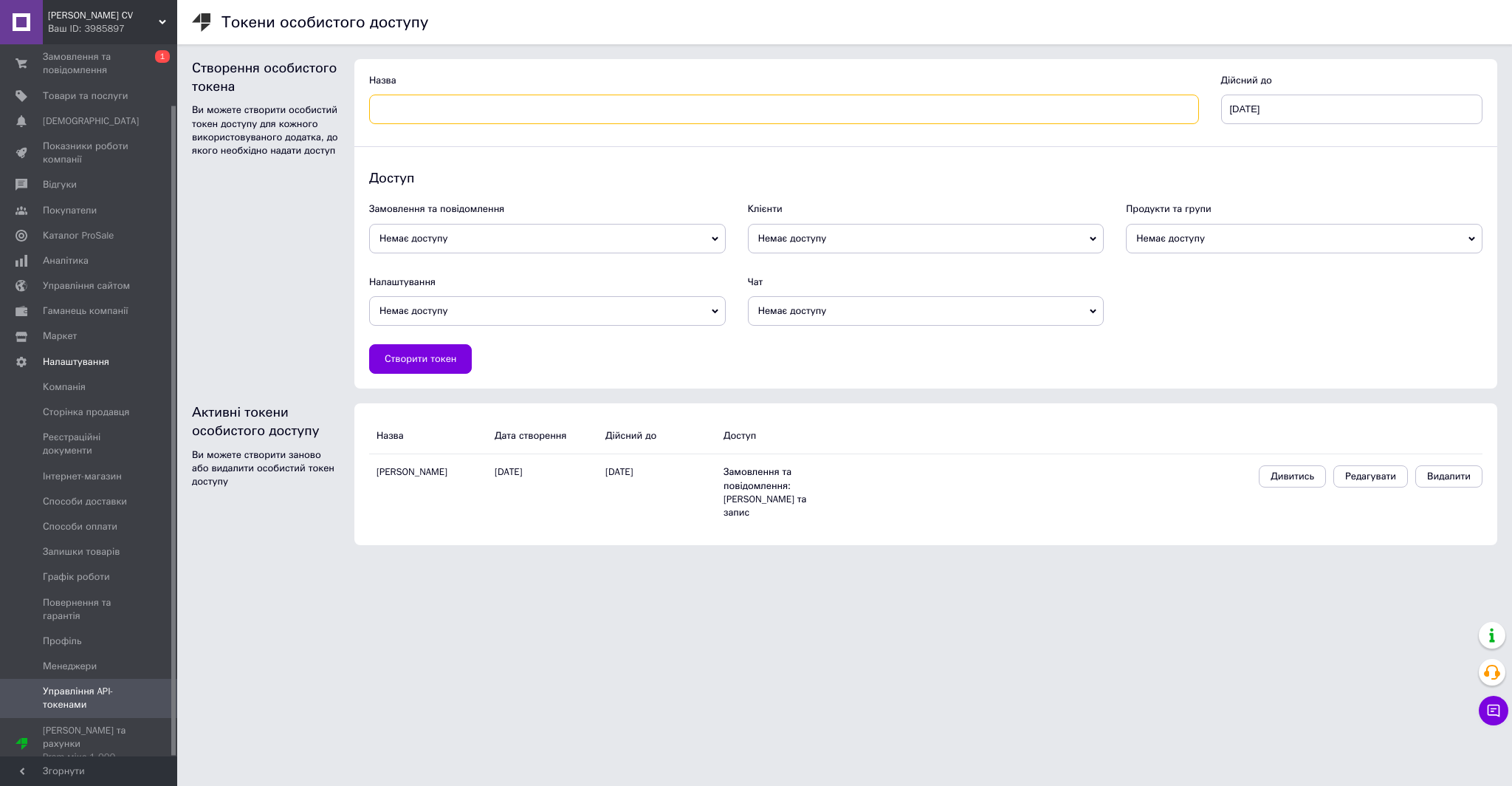 click at bounding box center (784, 109) 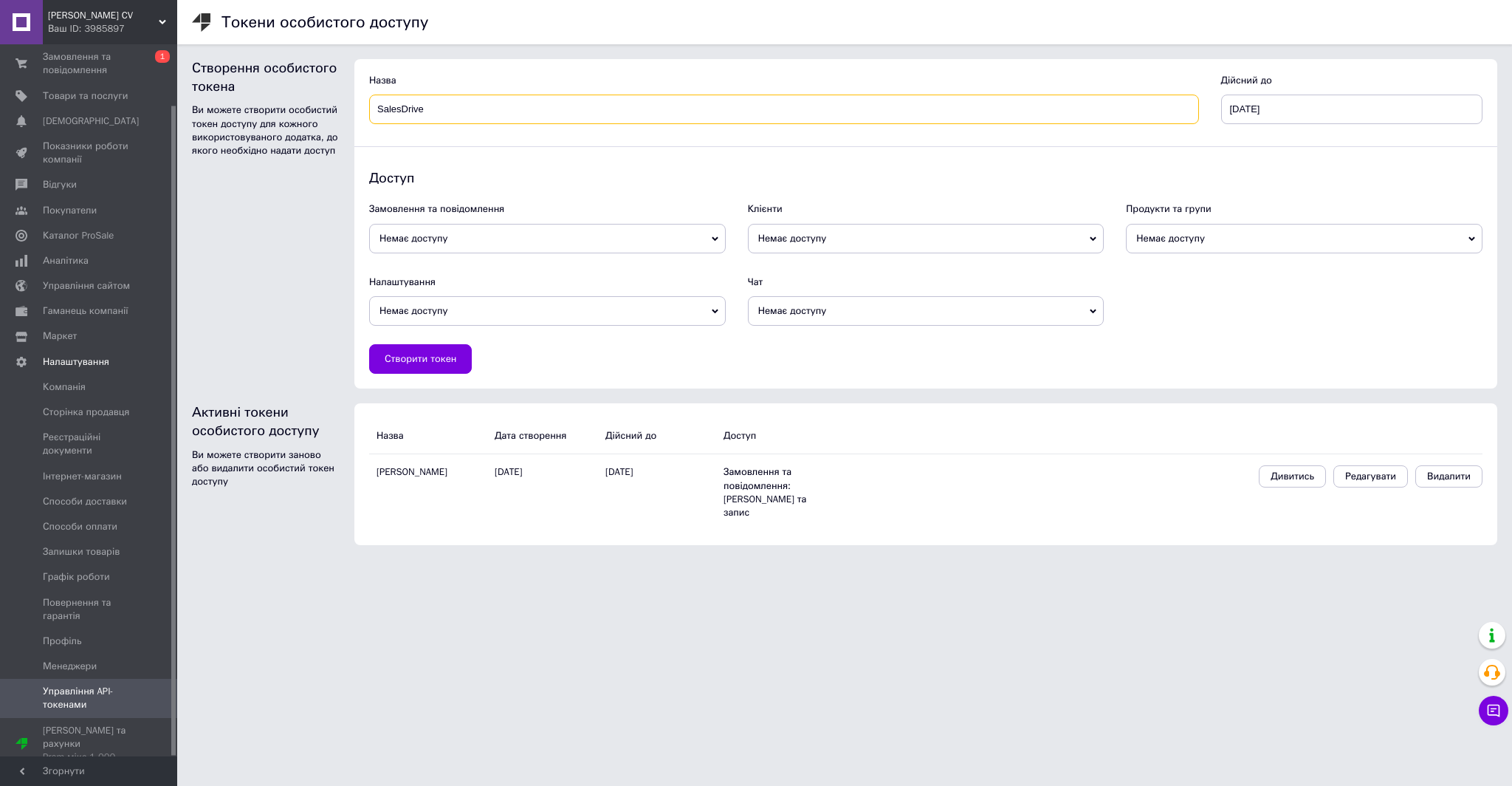type on "SalesDrive" 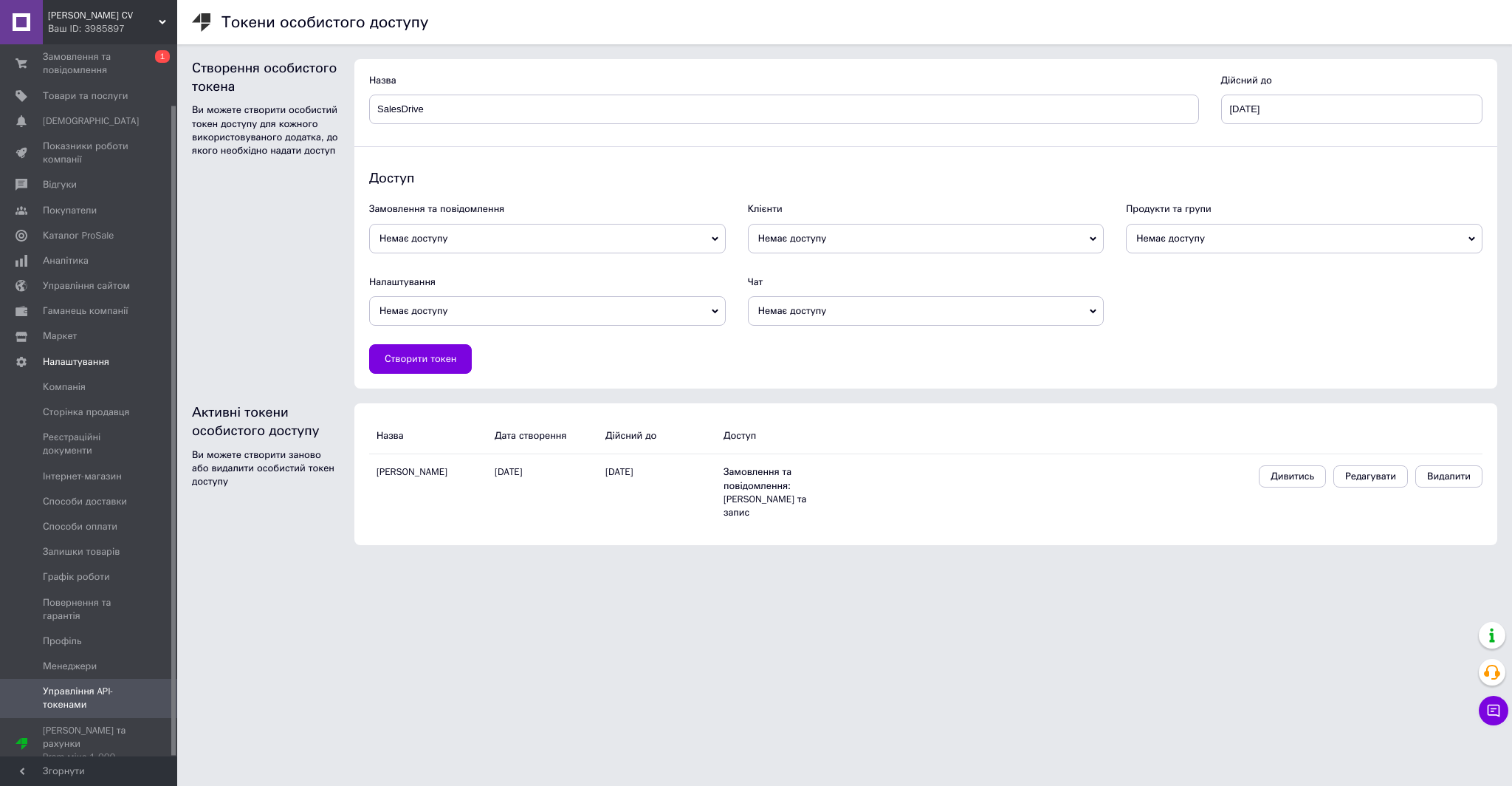 click on "Немає доступу" at bounding box center (547, 239) 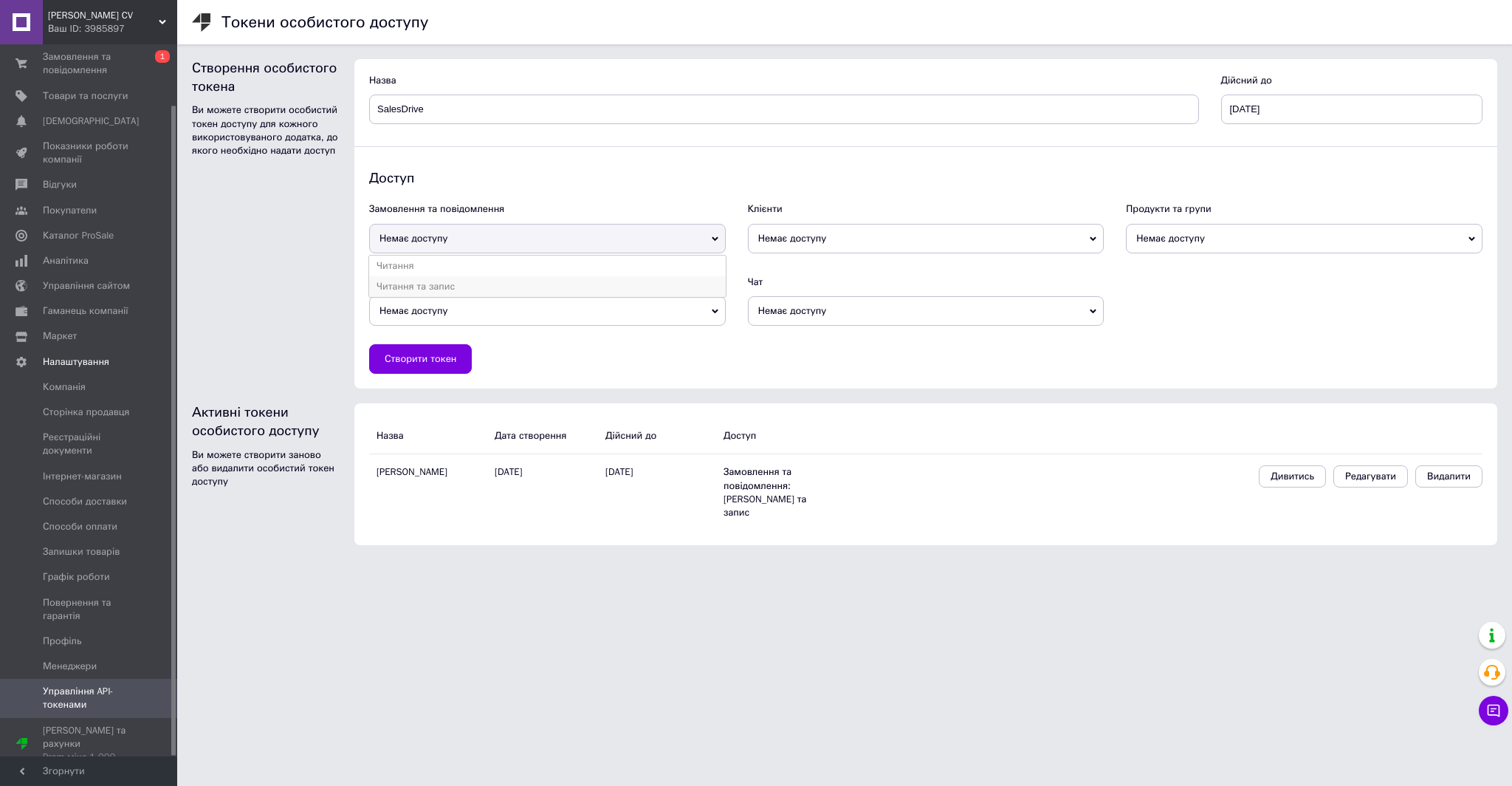 click on "Читання та запис" at bounding box center (547, 287) 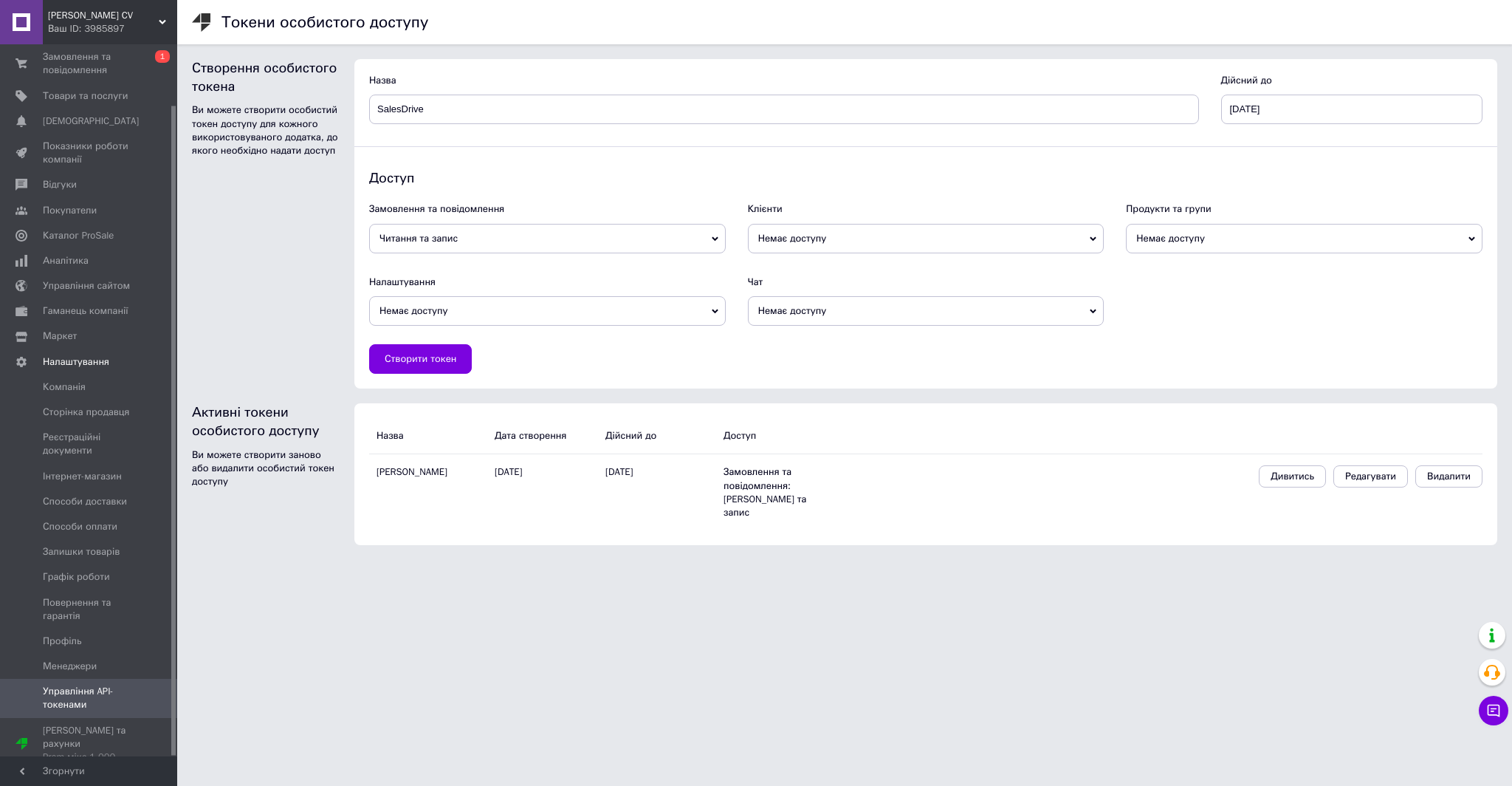 click on "Немає доступу" at bounding box center [926, 239] 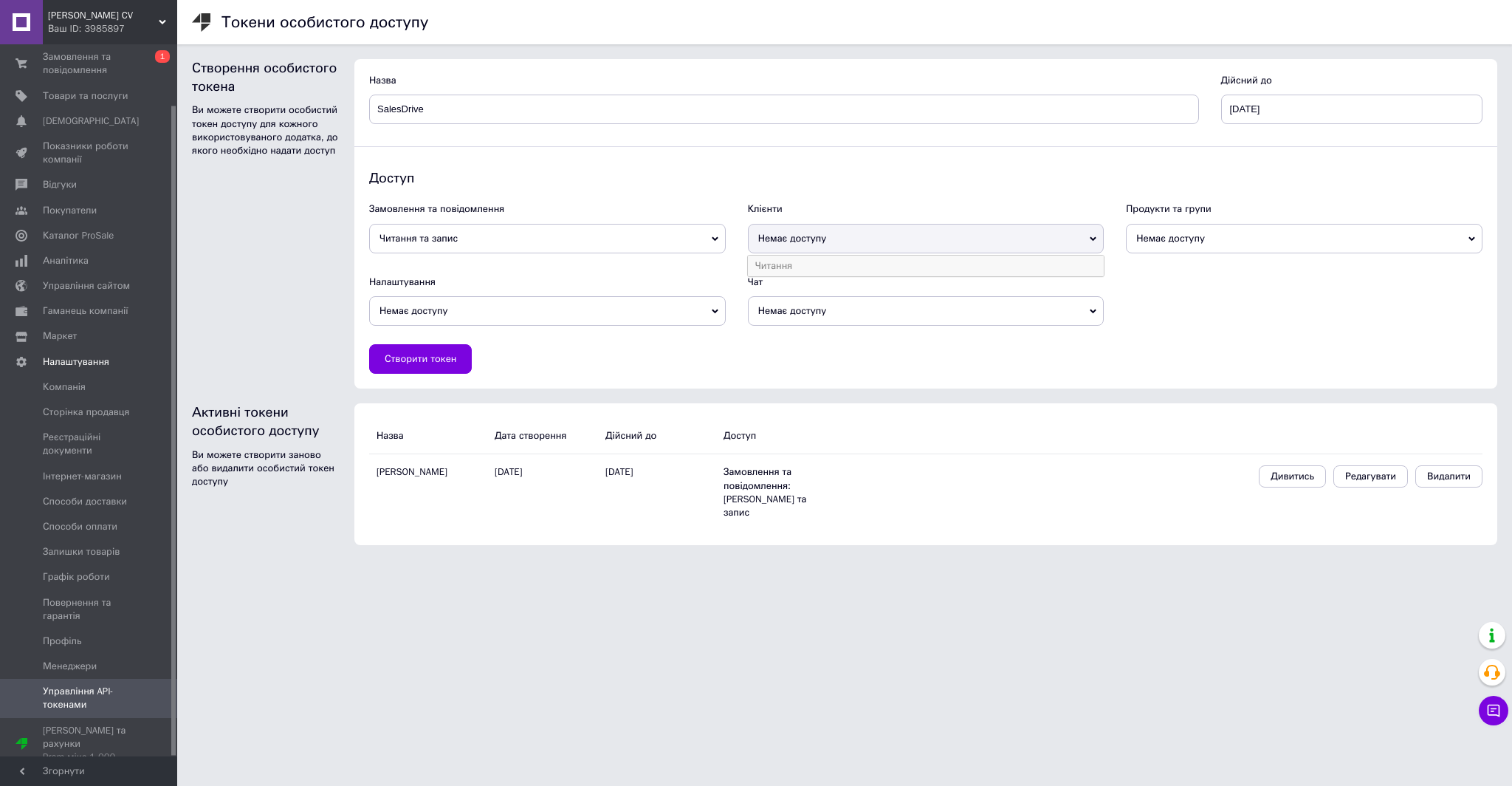 click on "Читання" at bounding box center [926, 266] 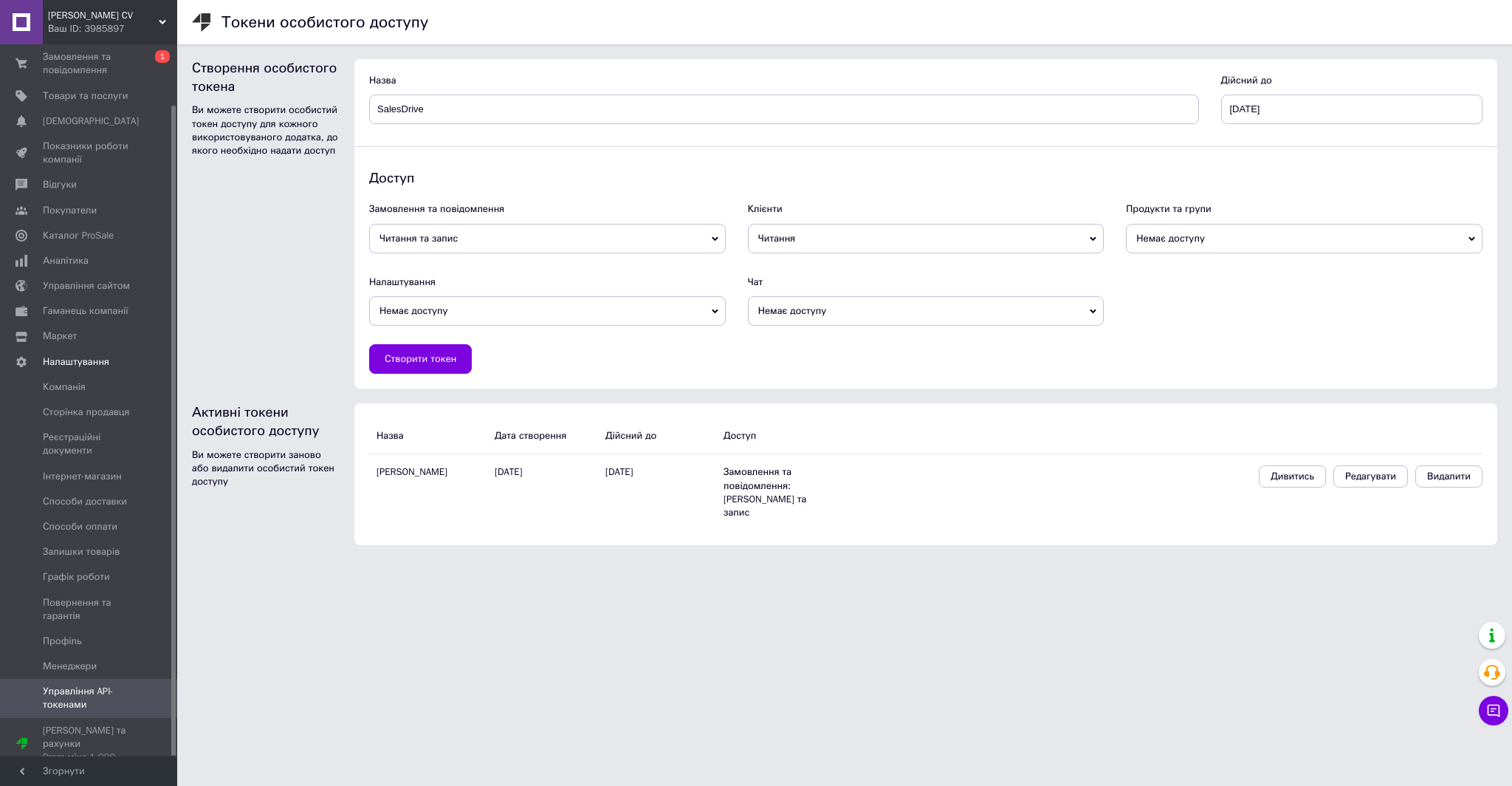 click on "Продукти та групи Немає доступу Читання Читання та запис" at bounding box center [1304, 228] 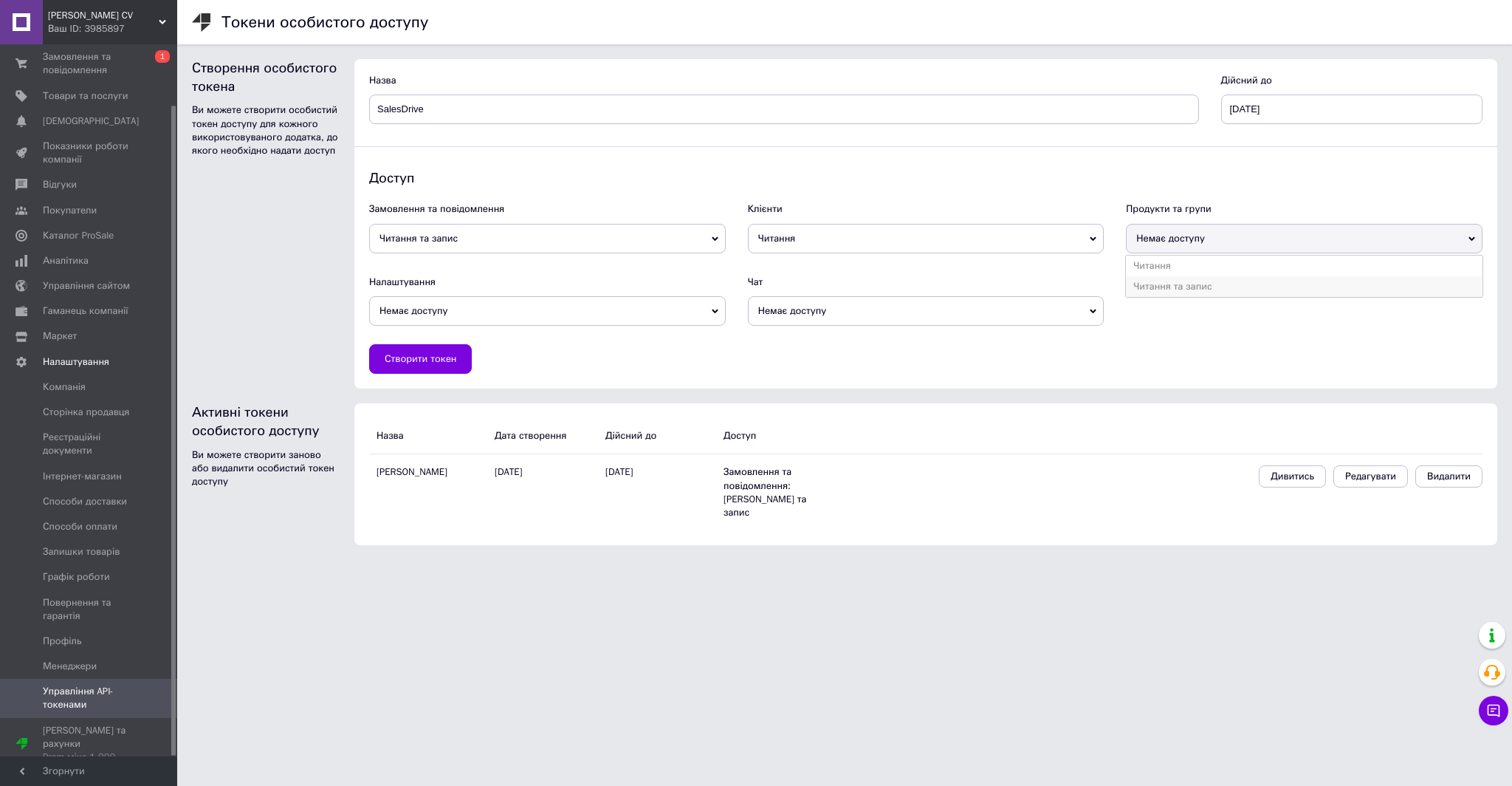 click on "Читання та запис" at bounding box center (1304, 287) 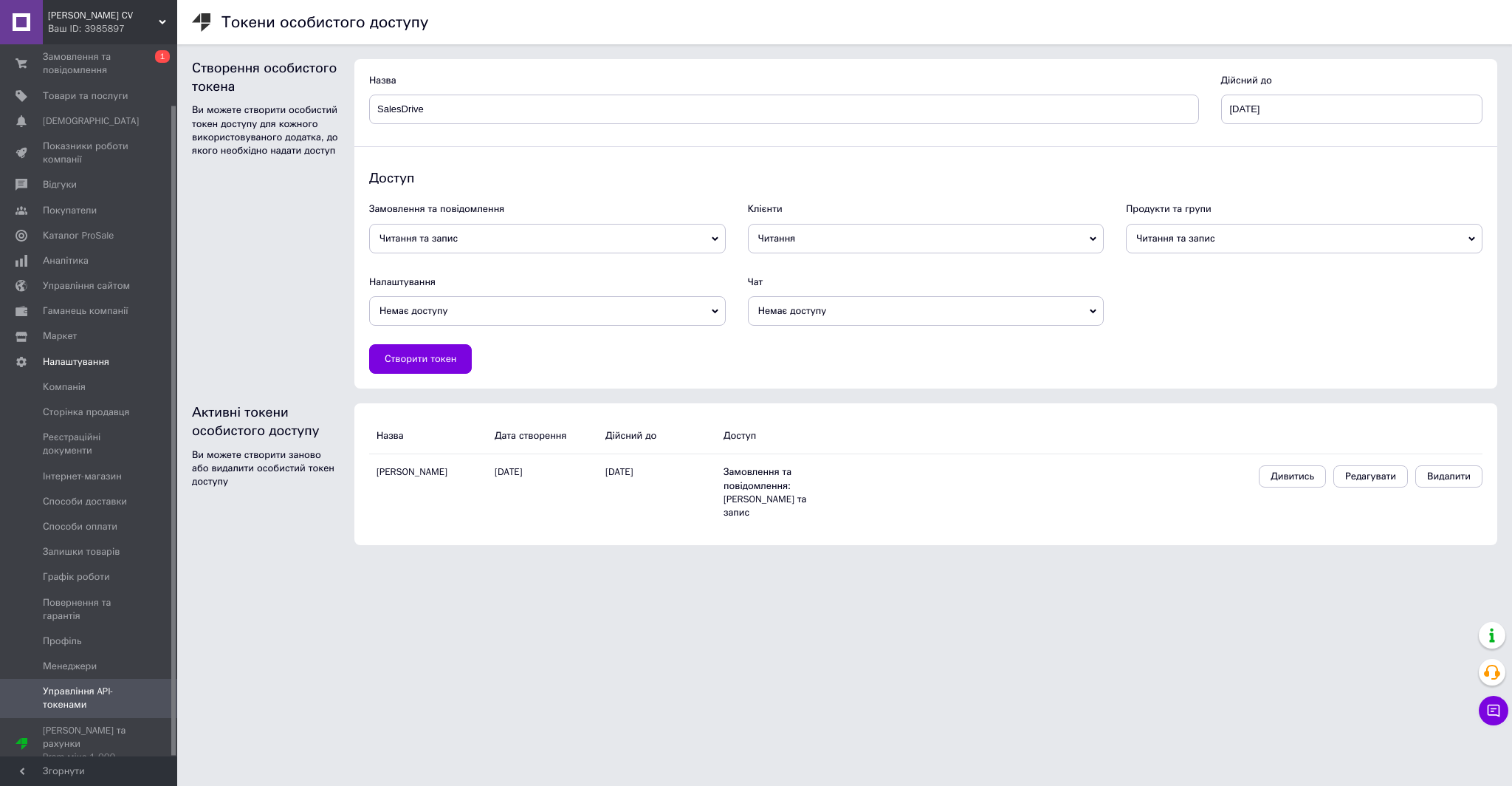 click on "Немає доступу" at bounding box center [547, 311] 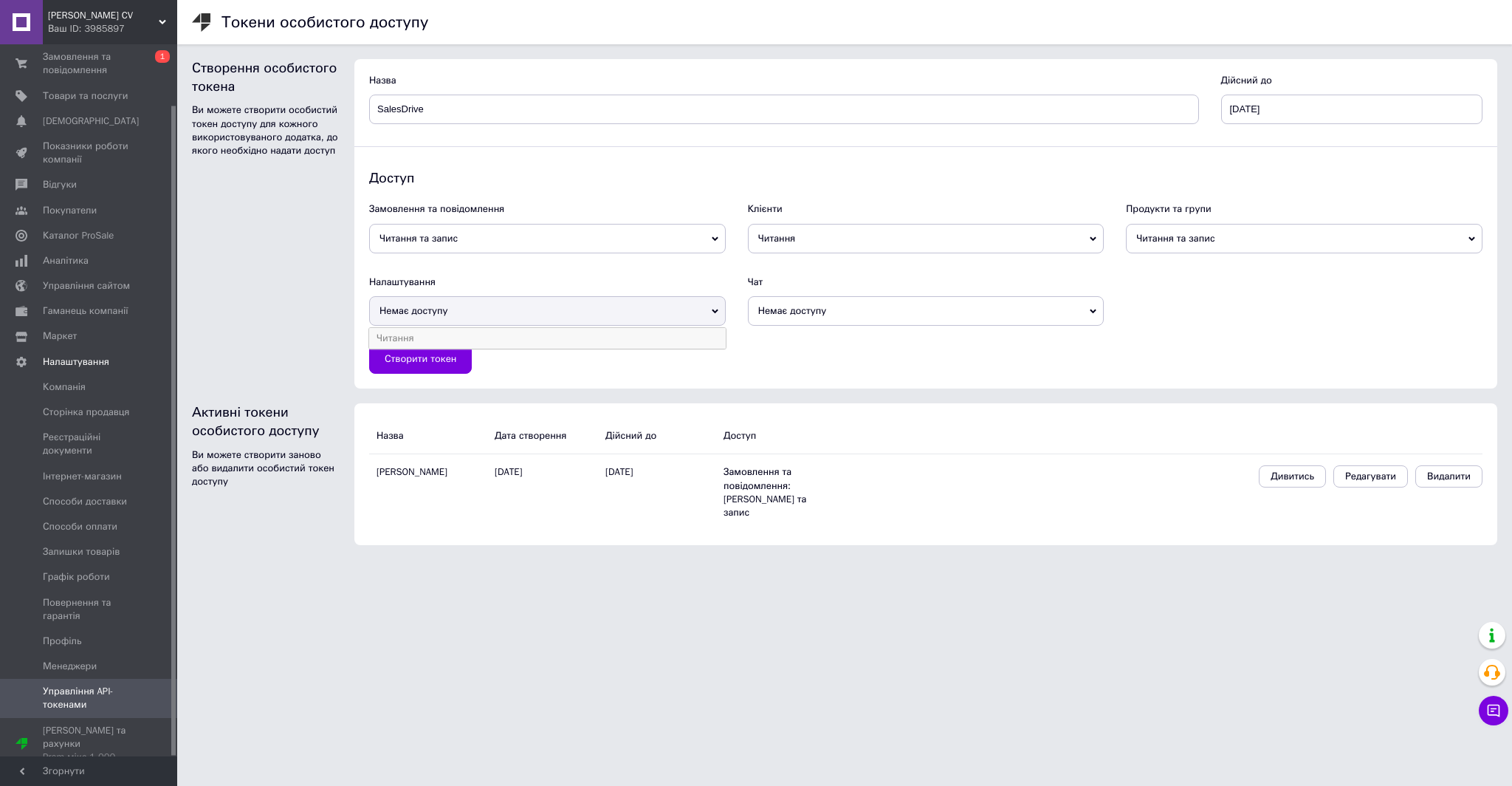 click on "Читання" at bounding box center (547, 338) 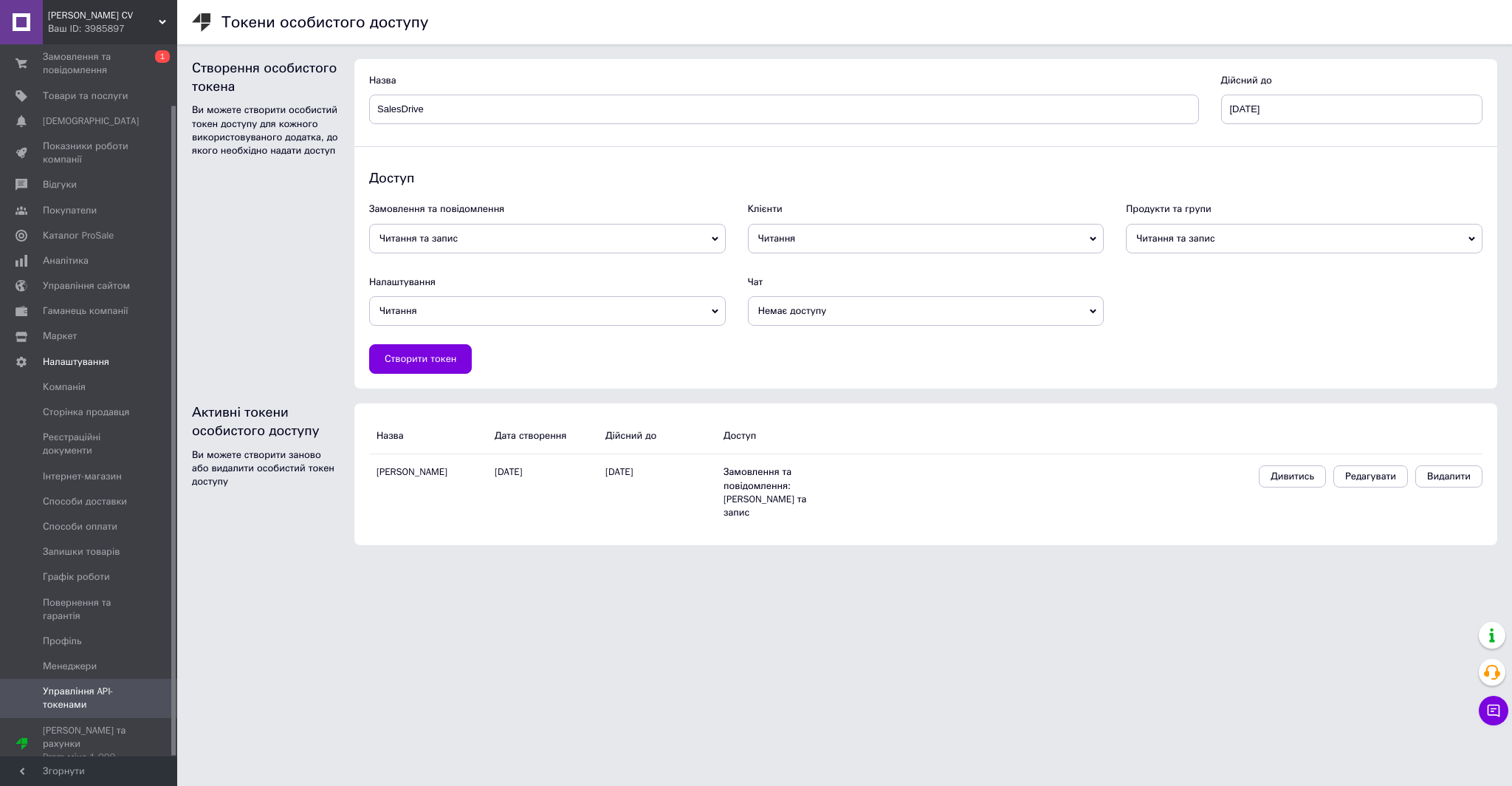 click on "Немає доступу" at bounding box center (926, 311) 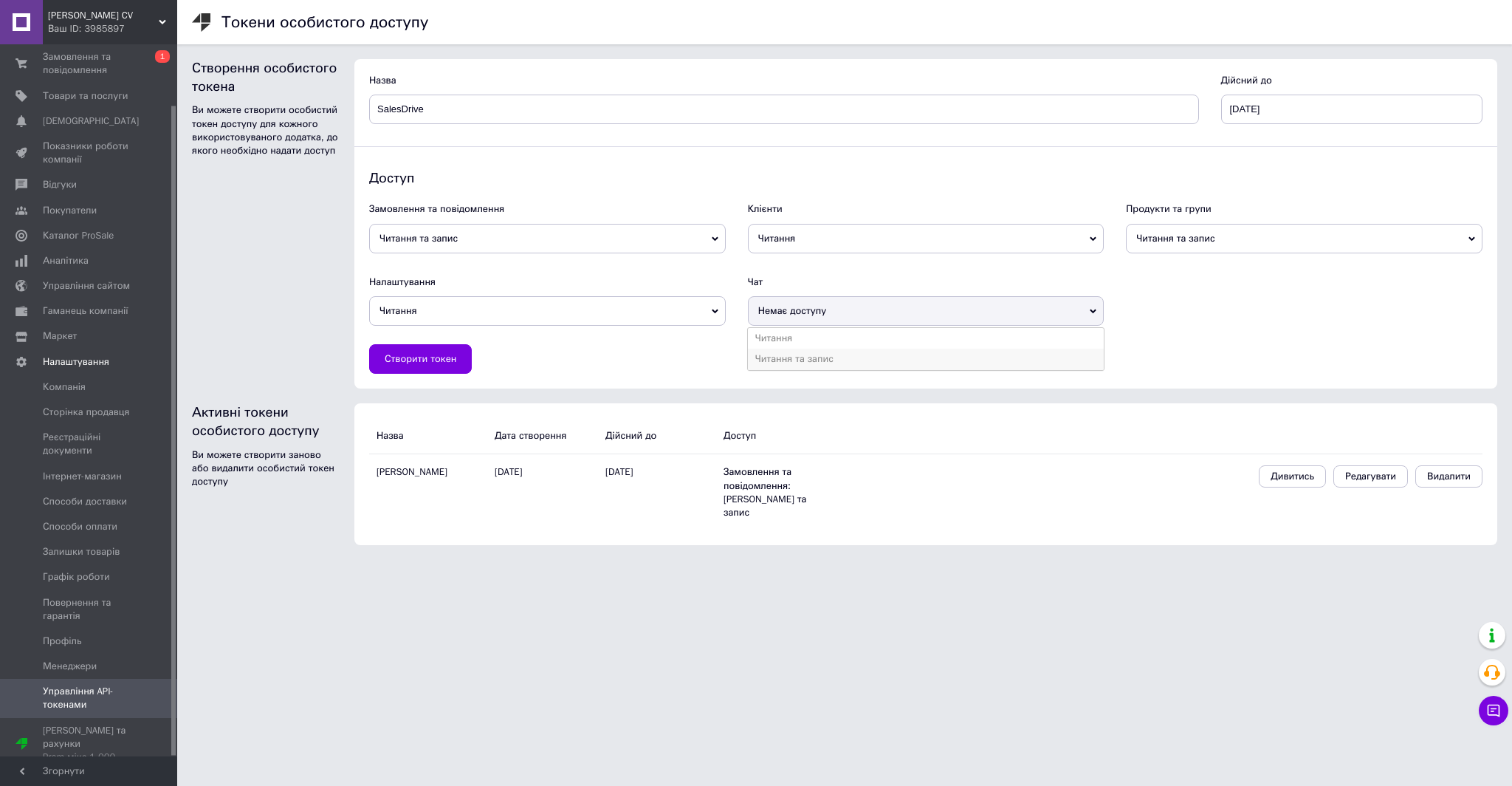 click on "Читання та запис" at bounding box center [926, 359] 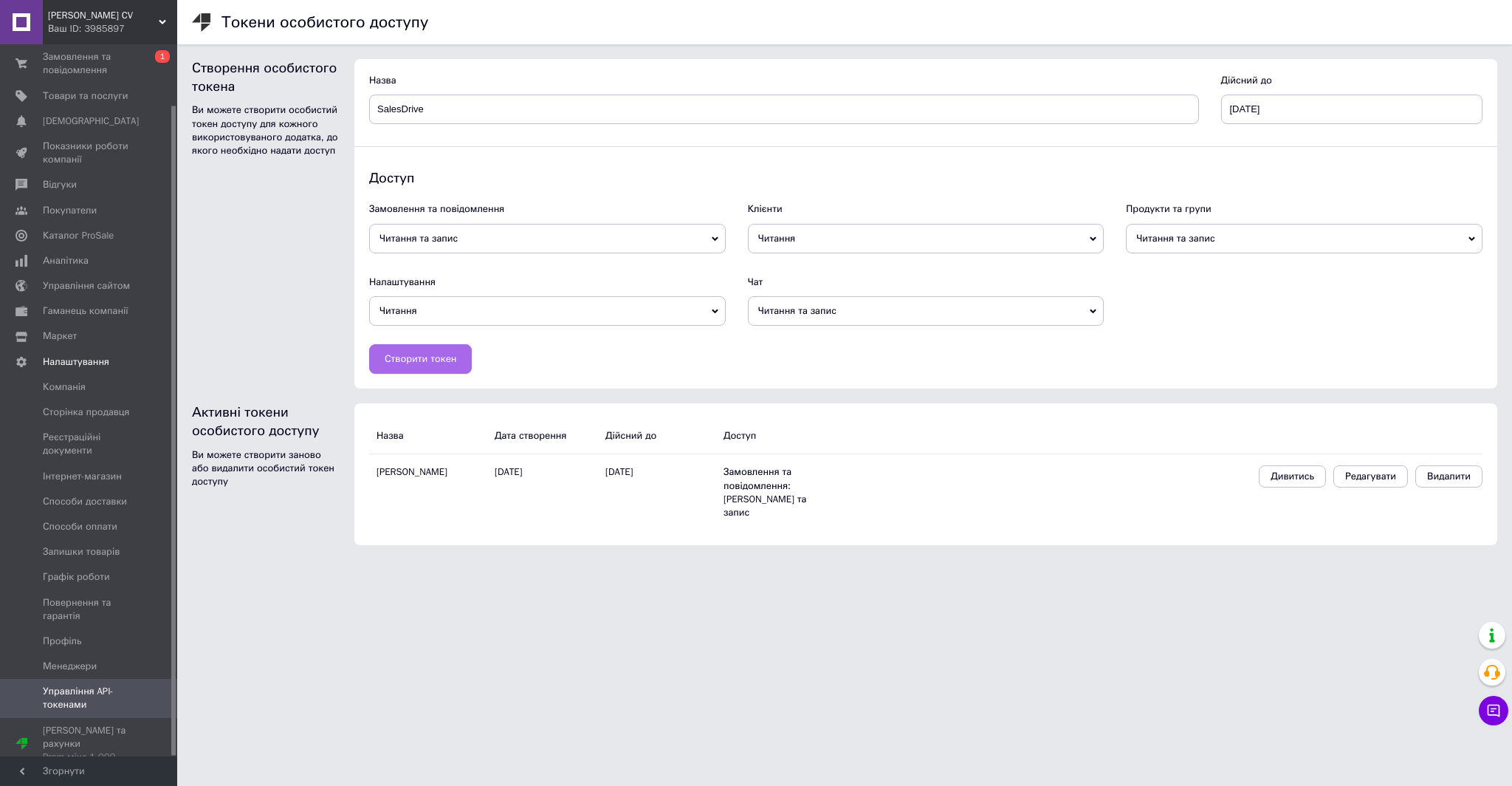 click on "Створити токен" at bounding box center [420, 359] 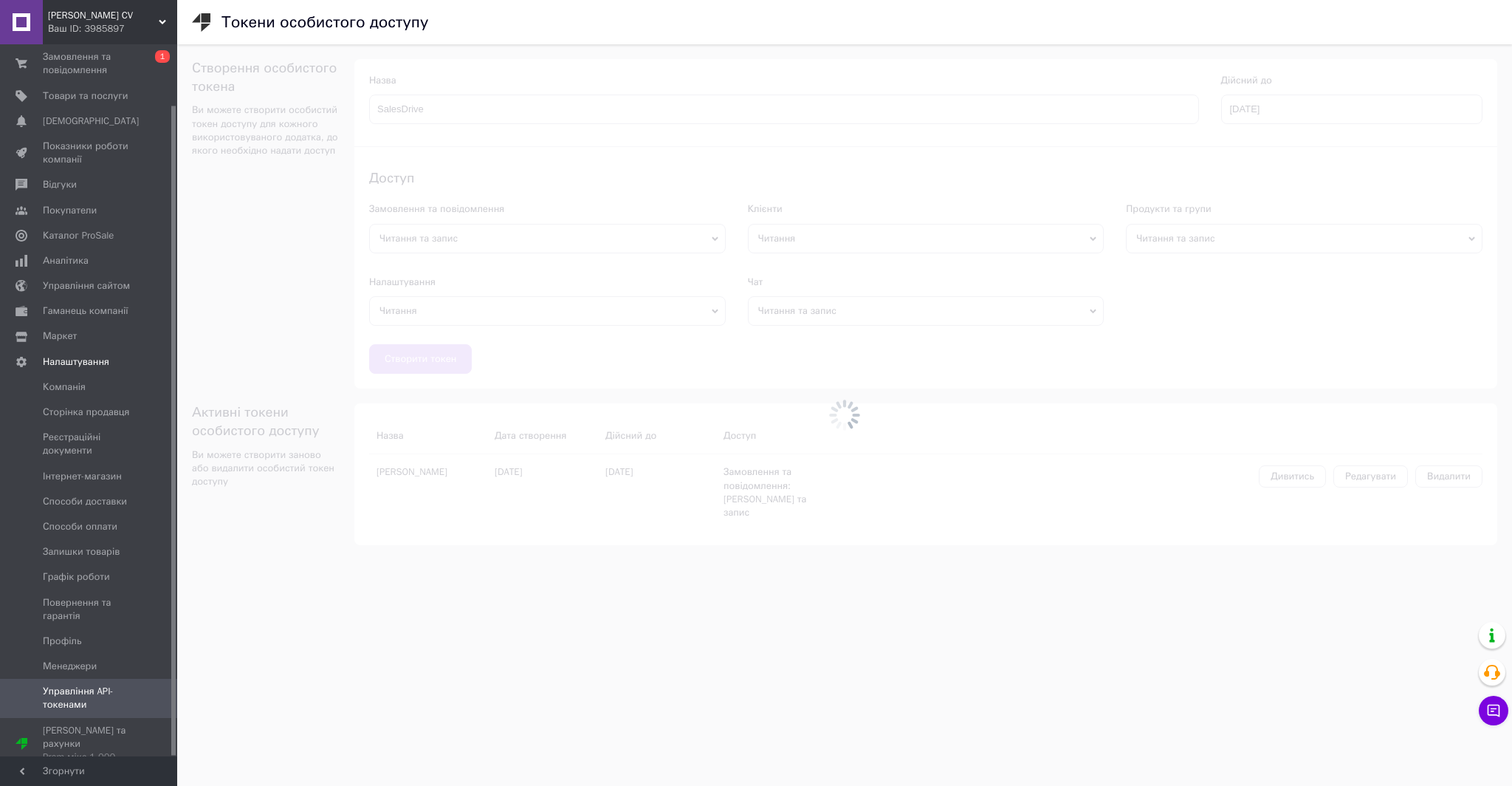 type 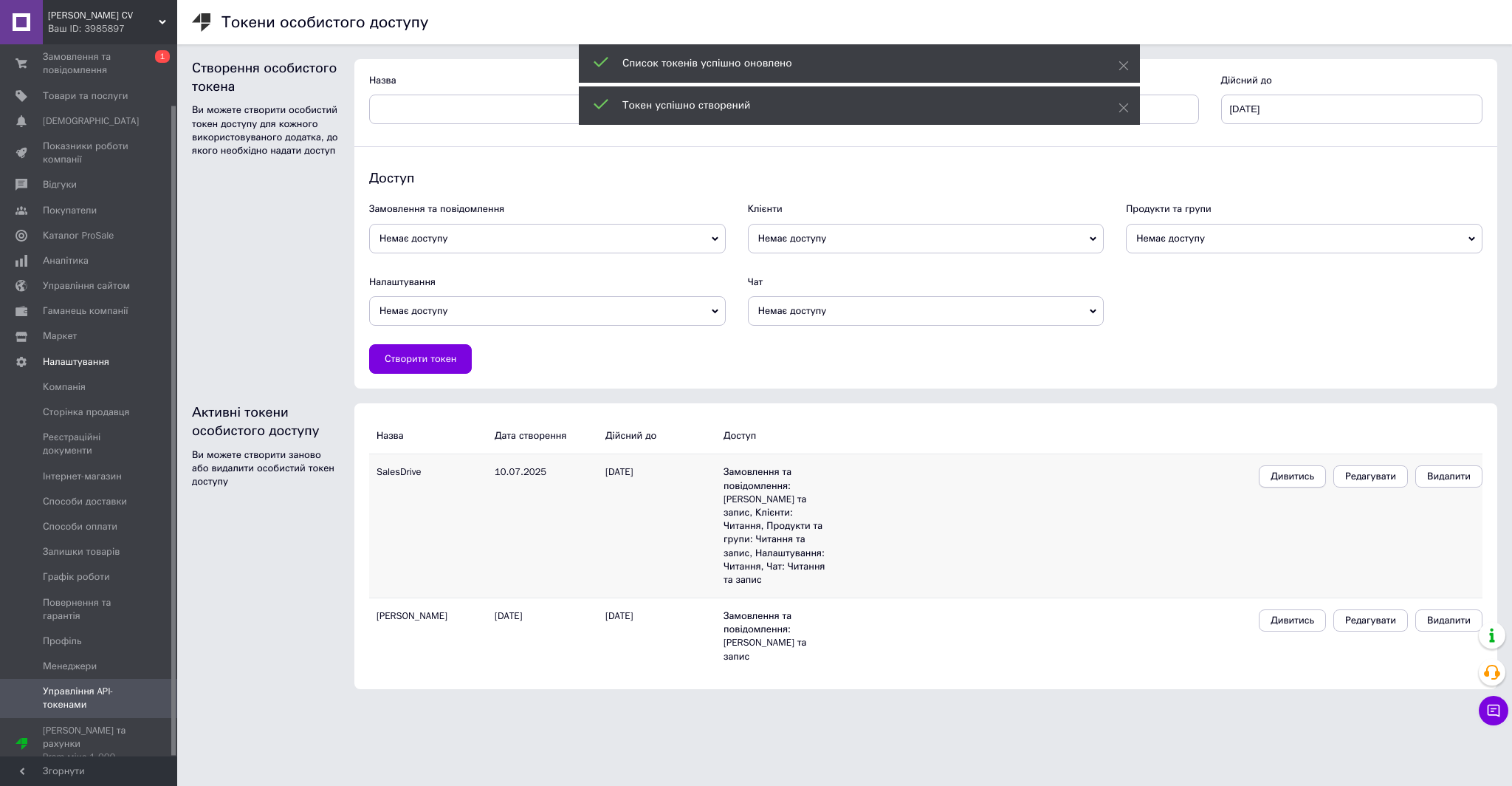 click on "Дивитись" at bounding box center [1292, 476] 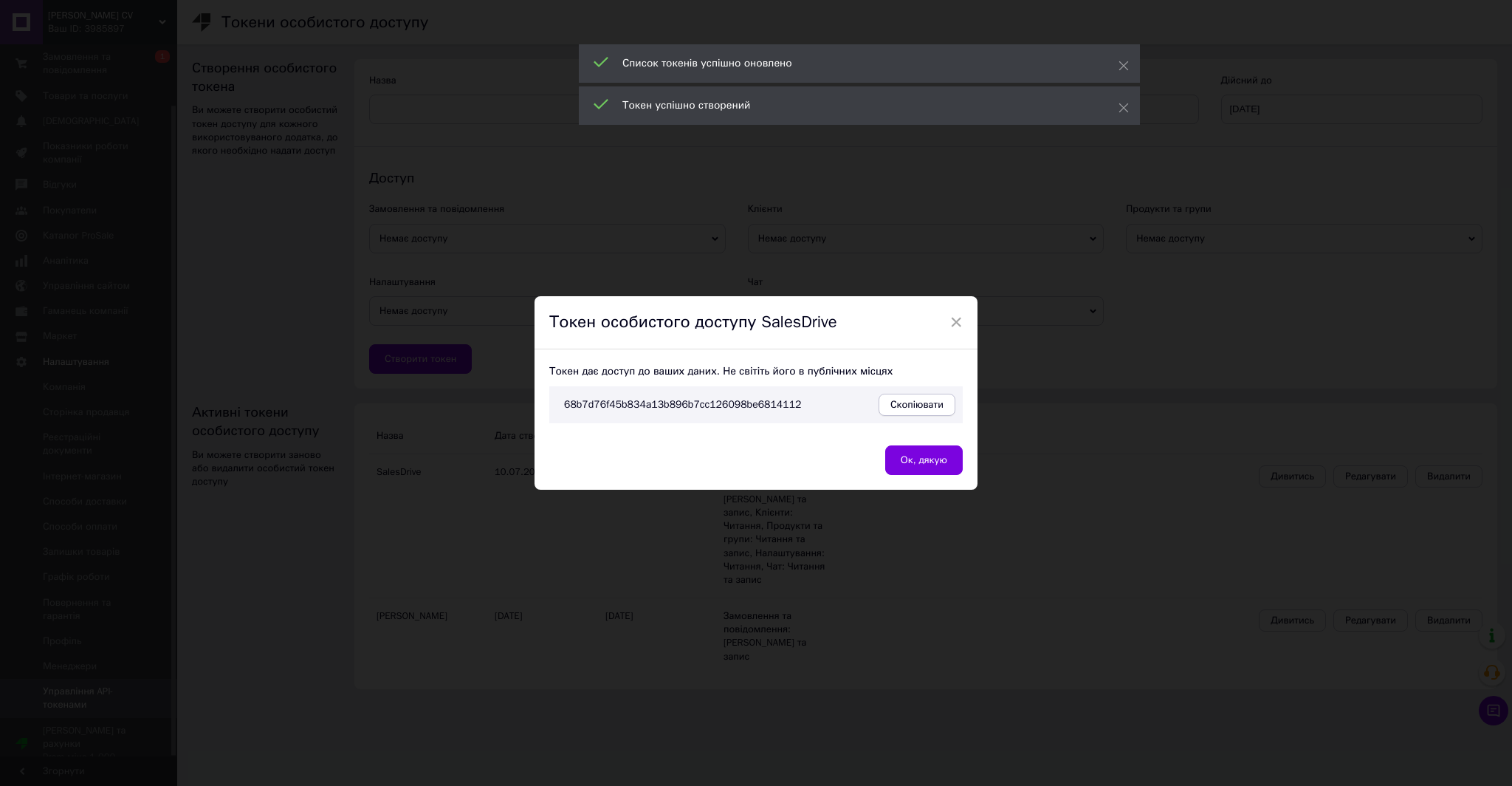 click on "Скопіювати" at bounding box center (917, 405) 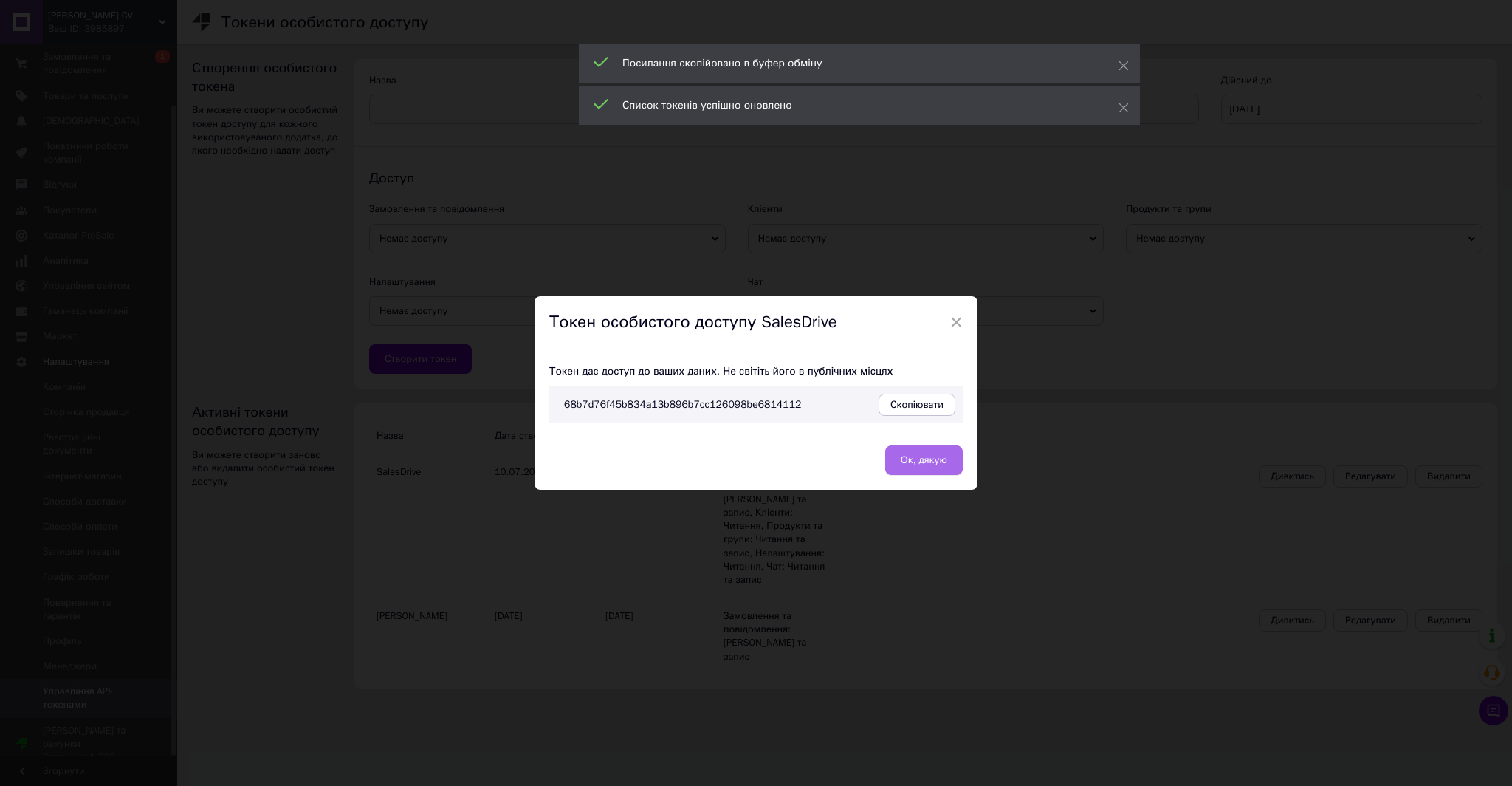 click on "Ок, дякую" at bounding box center [924, 460] 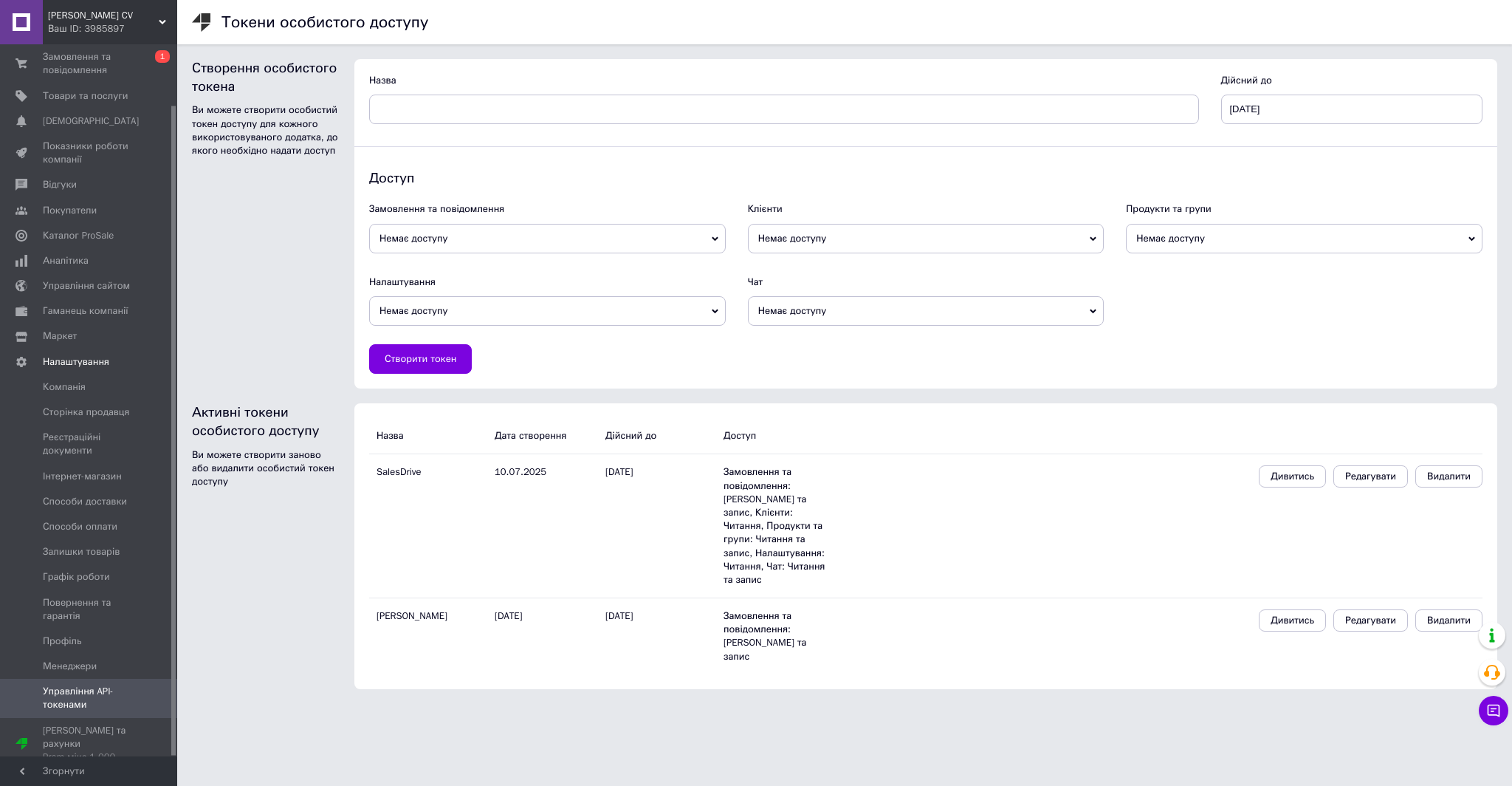 click on "[PERSON_NAME] CV" at bounding box center (103, 16) 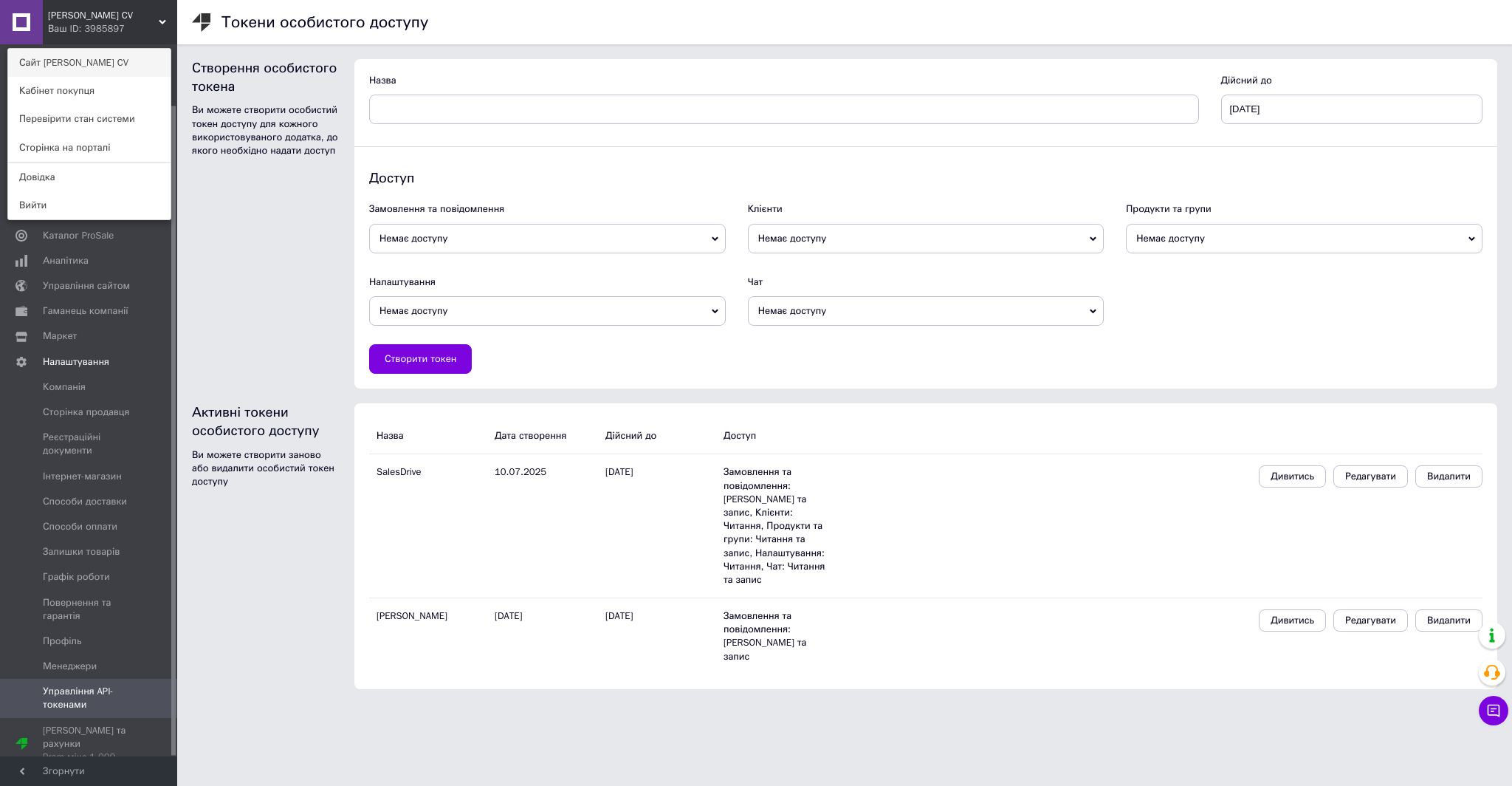 click on "Сайт [PERSON_NAME] CV" at bounding box center (89, 63) 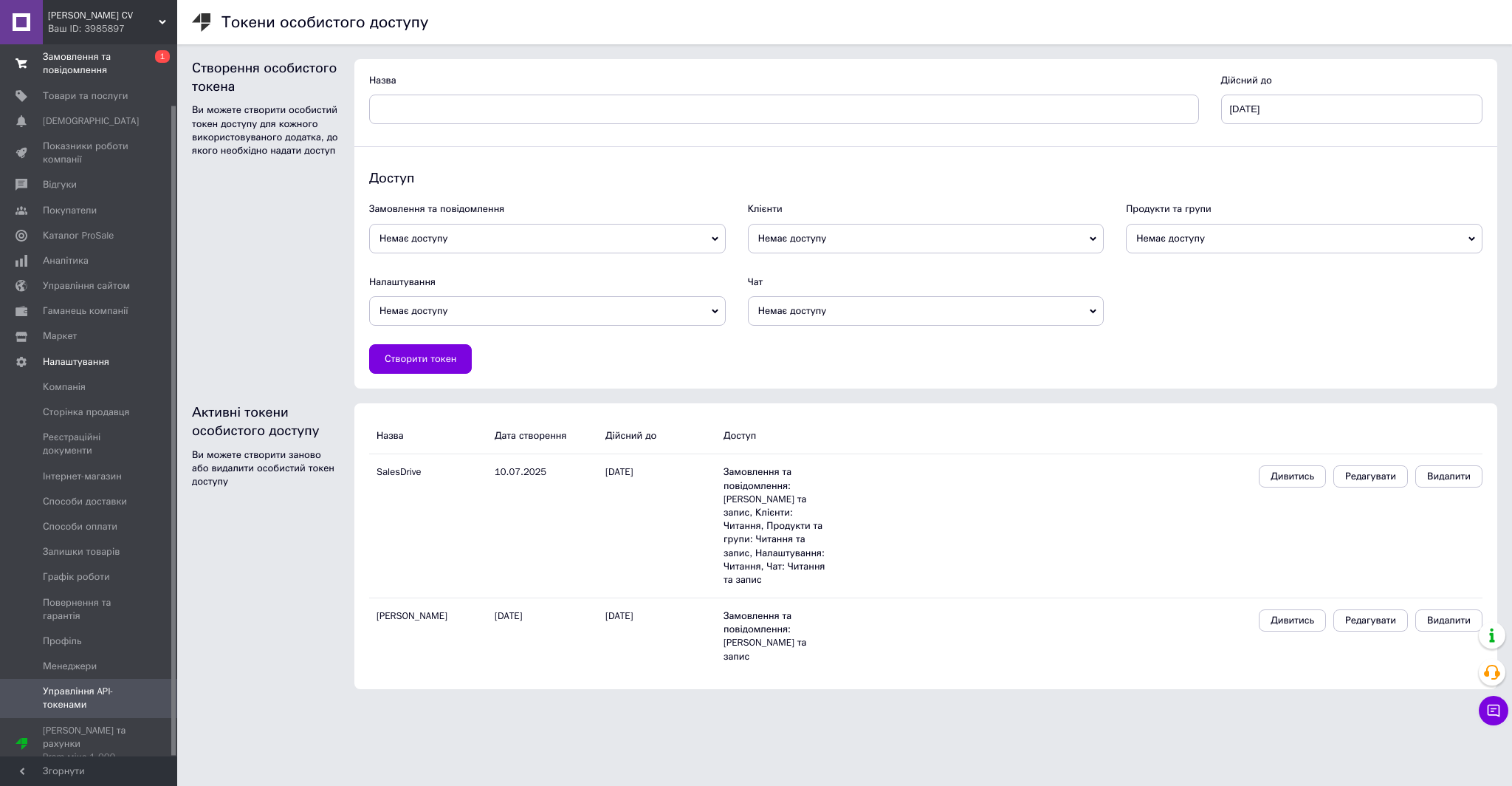 click on "Замовлення та повідомлення" at bounding box center (89, 64) 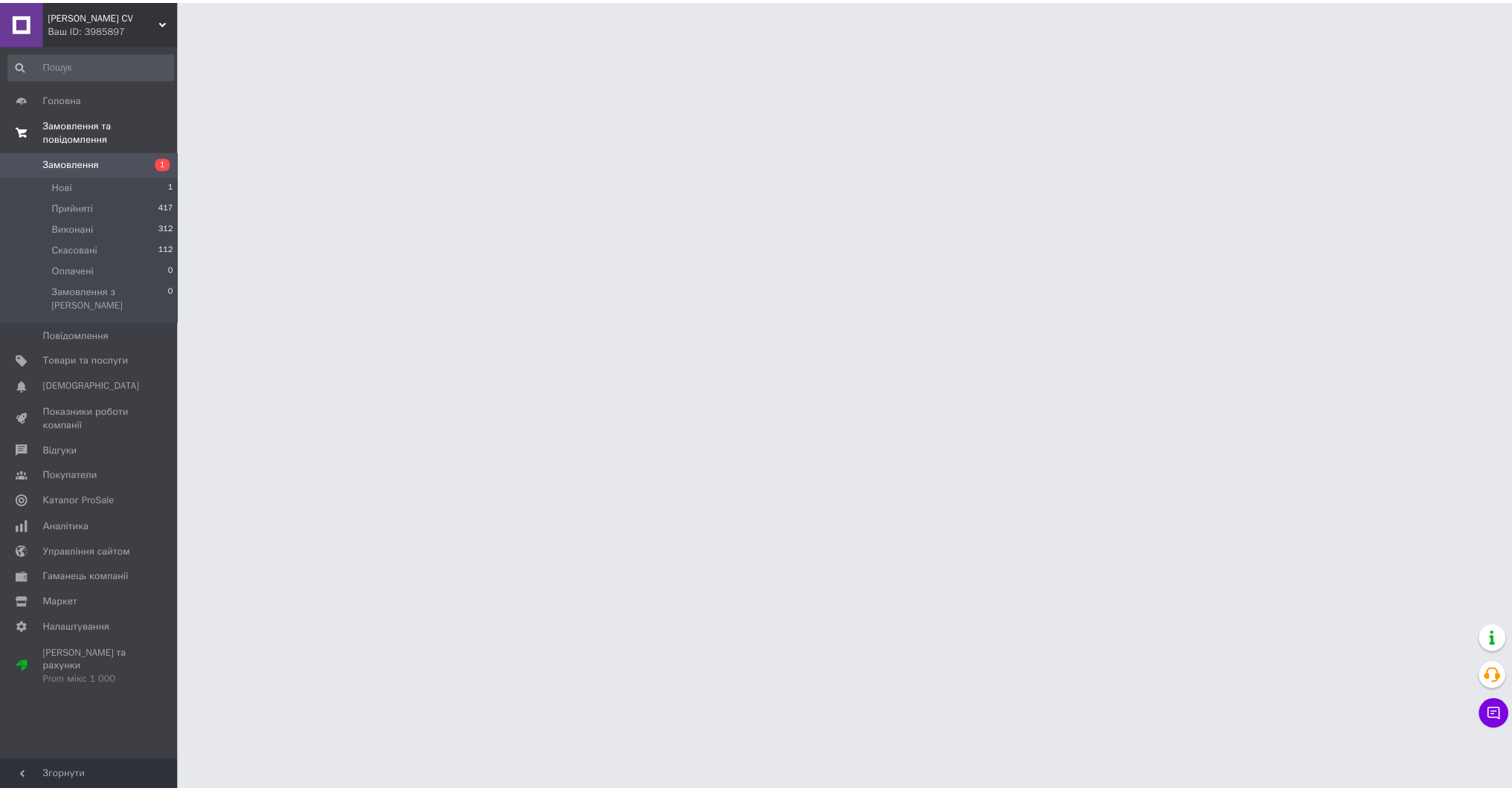 scroll, scrollTop: 0, scrollLeft: 0, axis: both 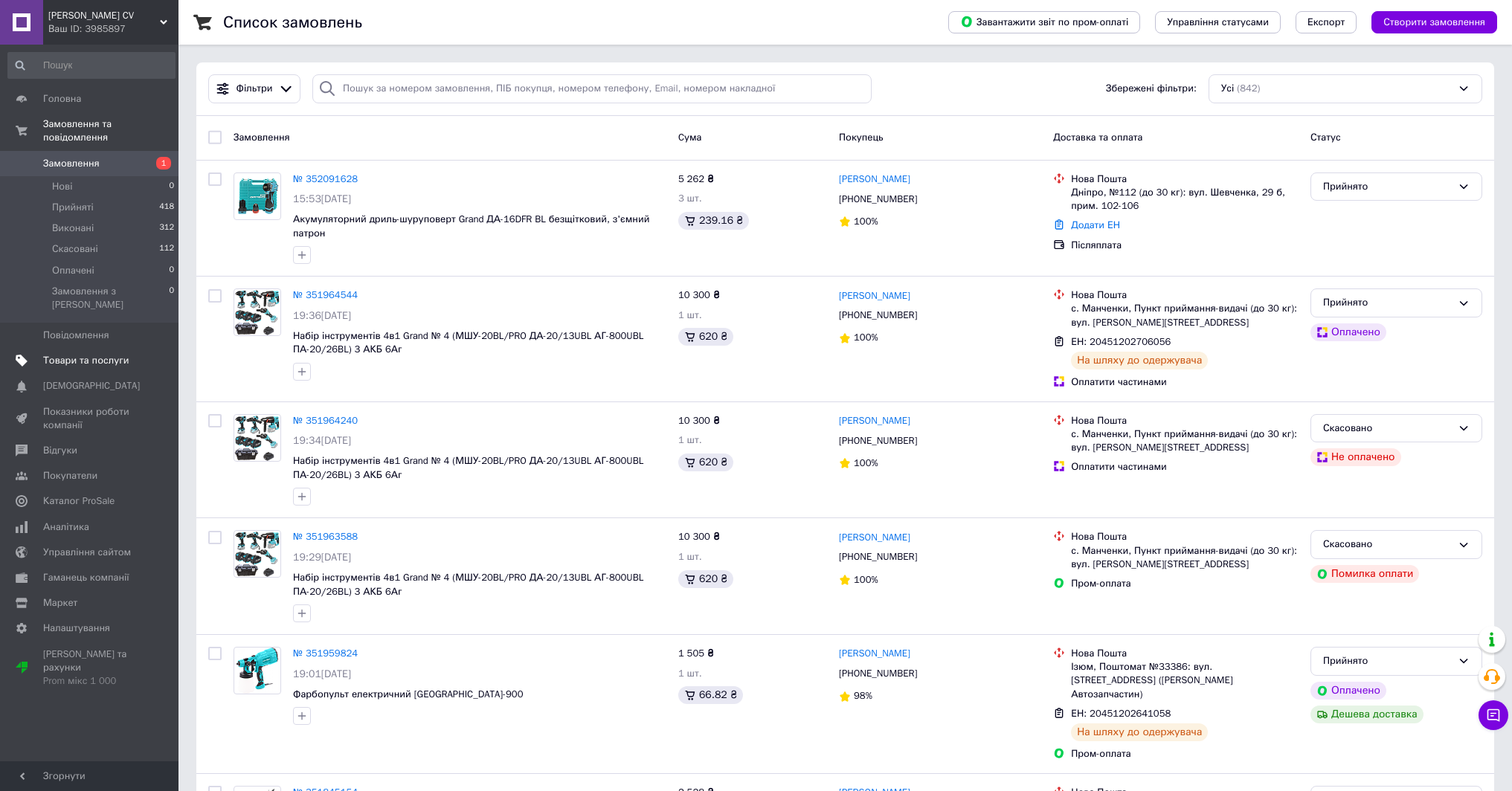 click on "Товари та послуги" at bounding box center (91, 361) 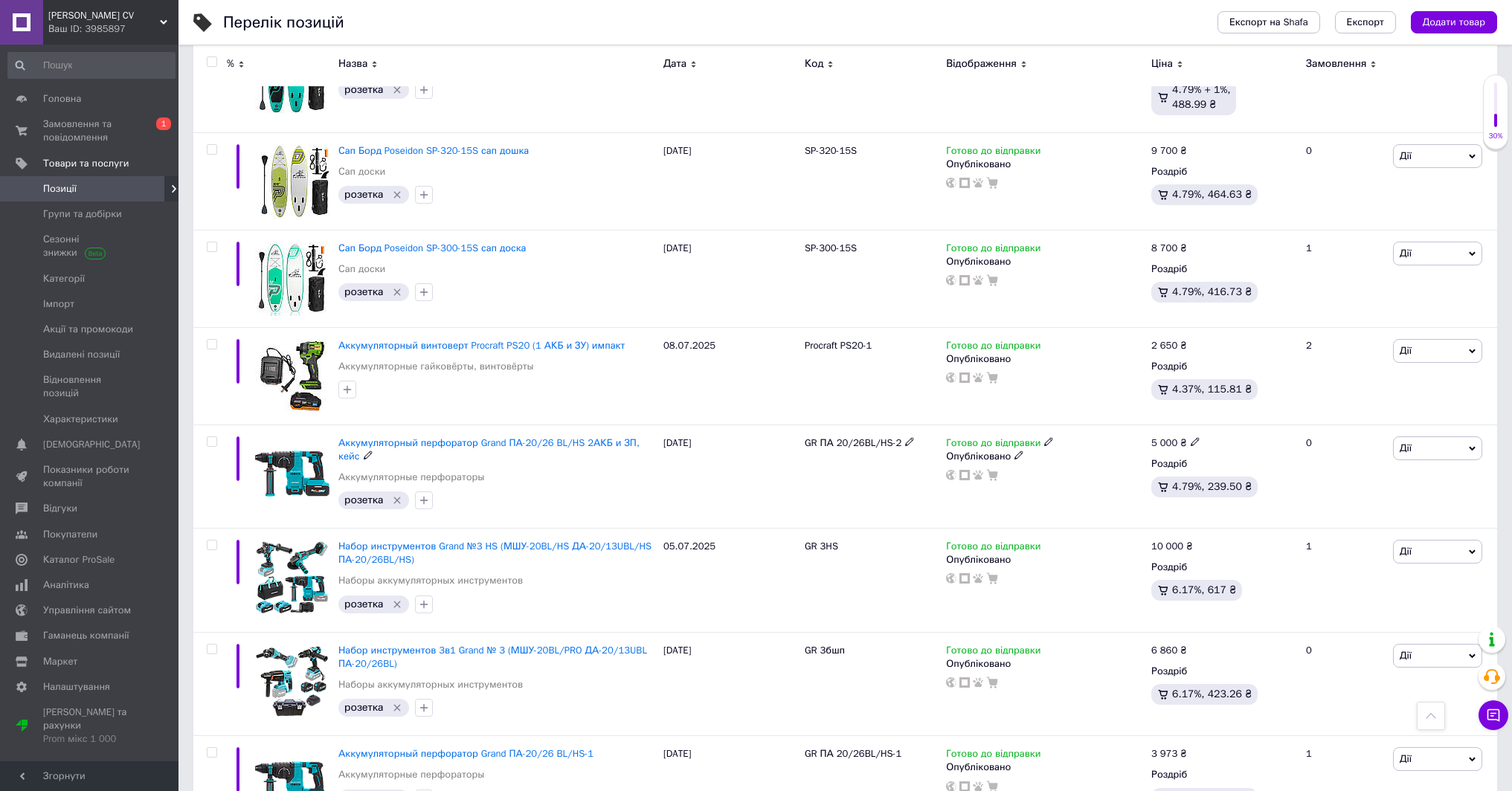 scroll, scrollTop: 1071, scrollLeft: 0, axis: vertical 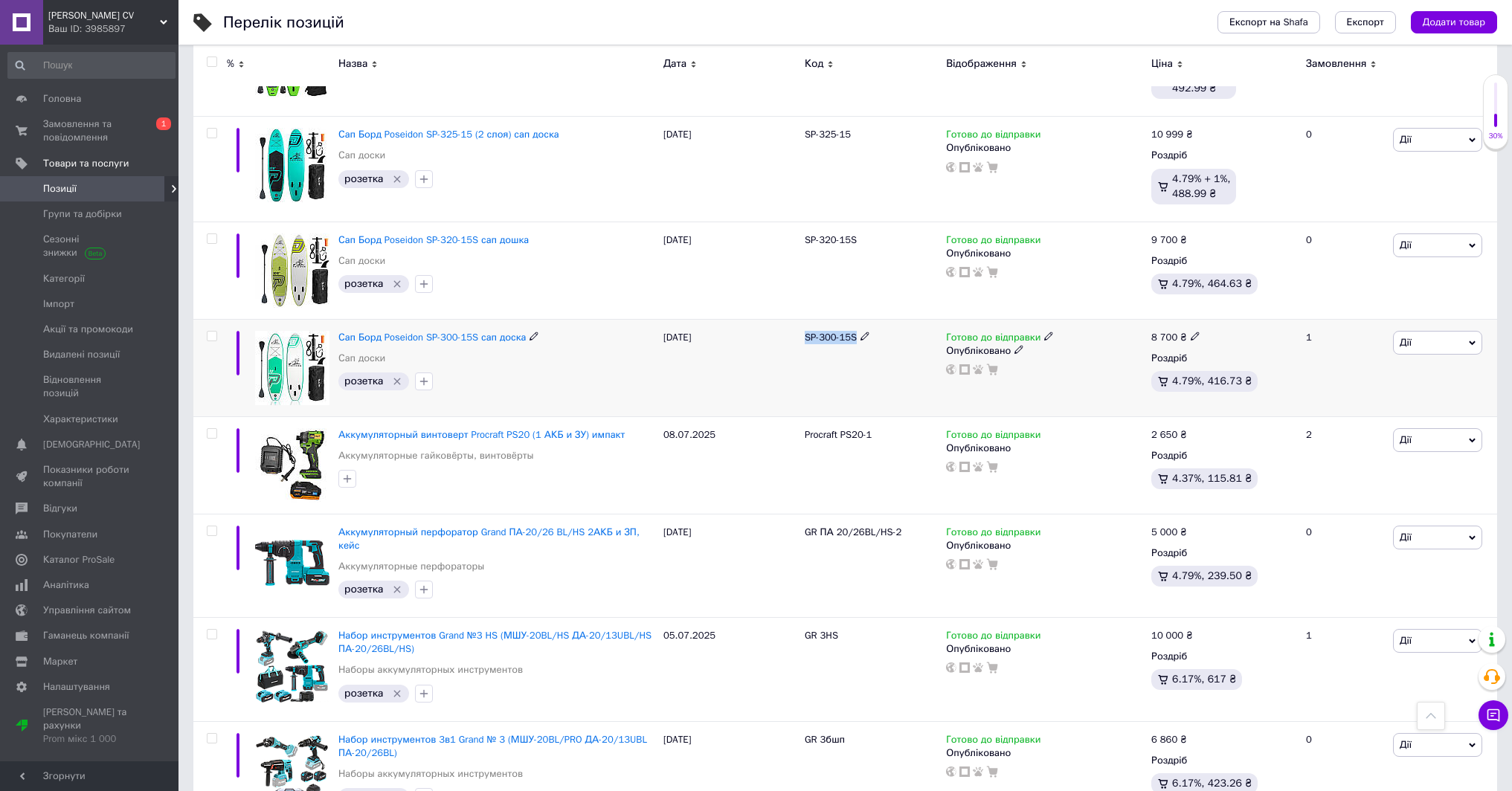 drag, startPoint x: 805, startPoint y: 340, endPoint x: 858, endPoint y: 340, distance: 53 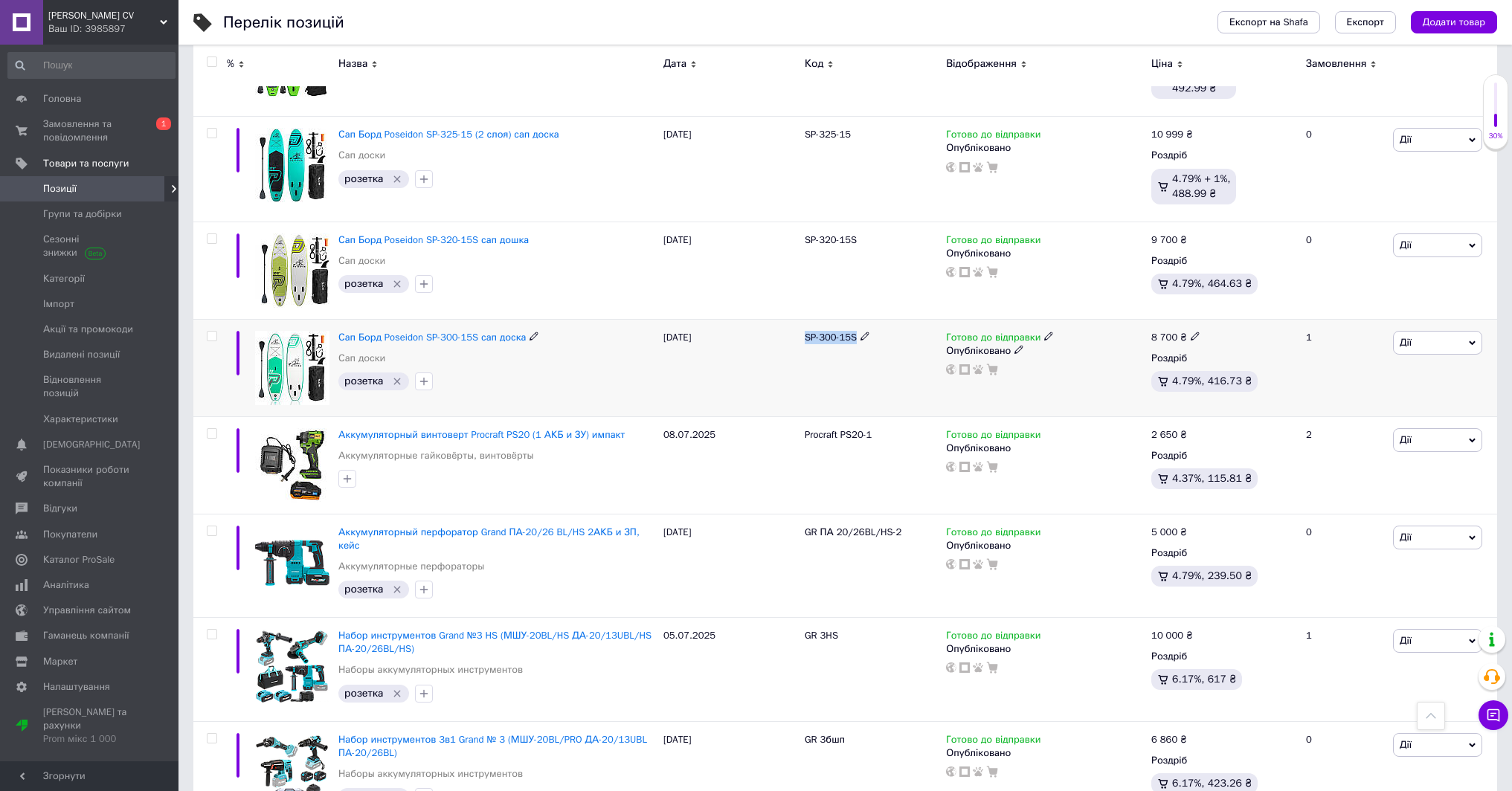 copy on "SP-300-15S" 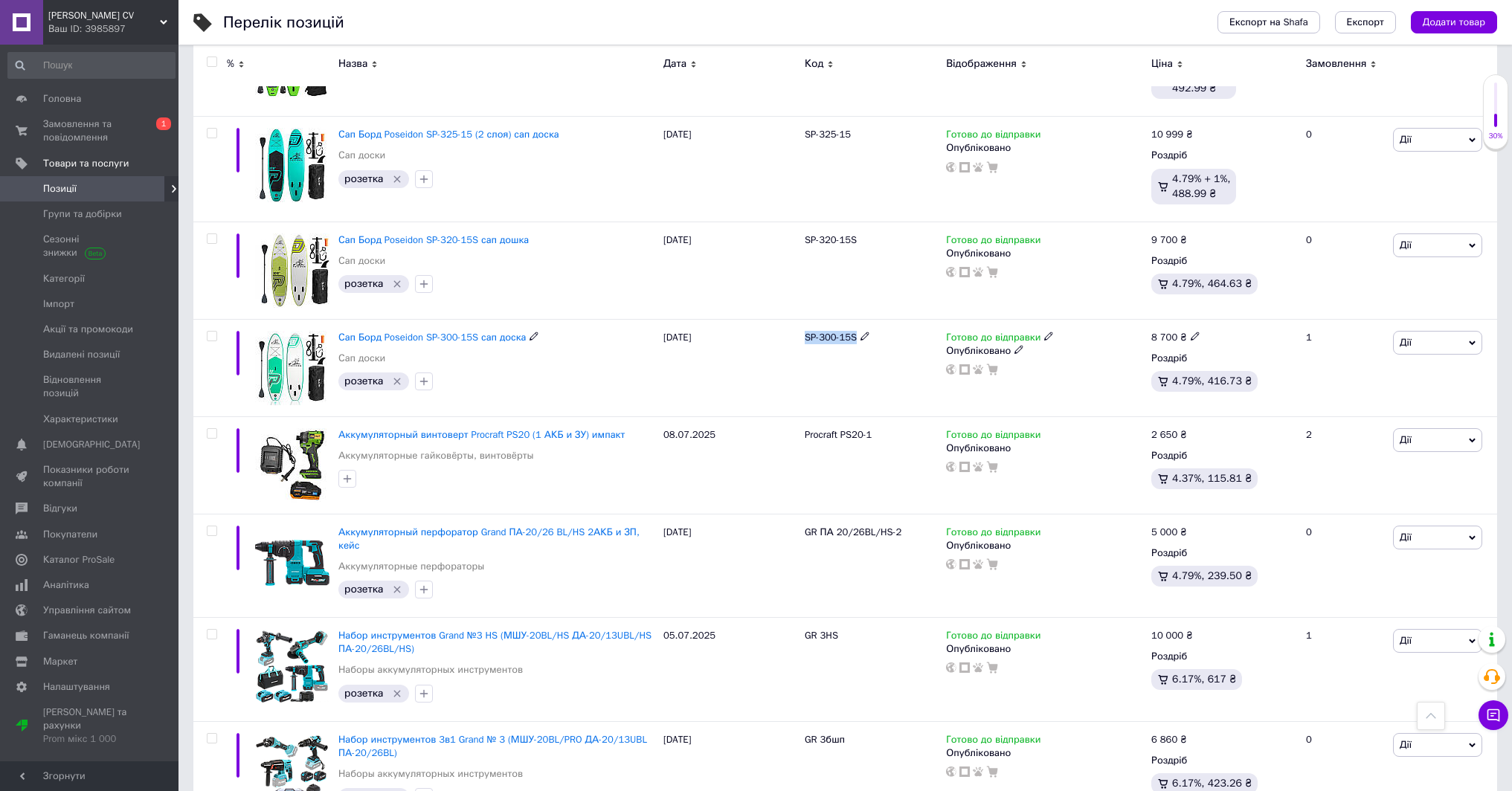 scroll, scrollTop: 0, scrollLeft: 0, axis: both 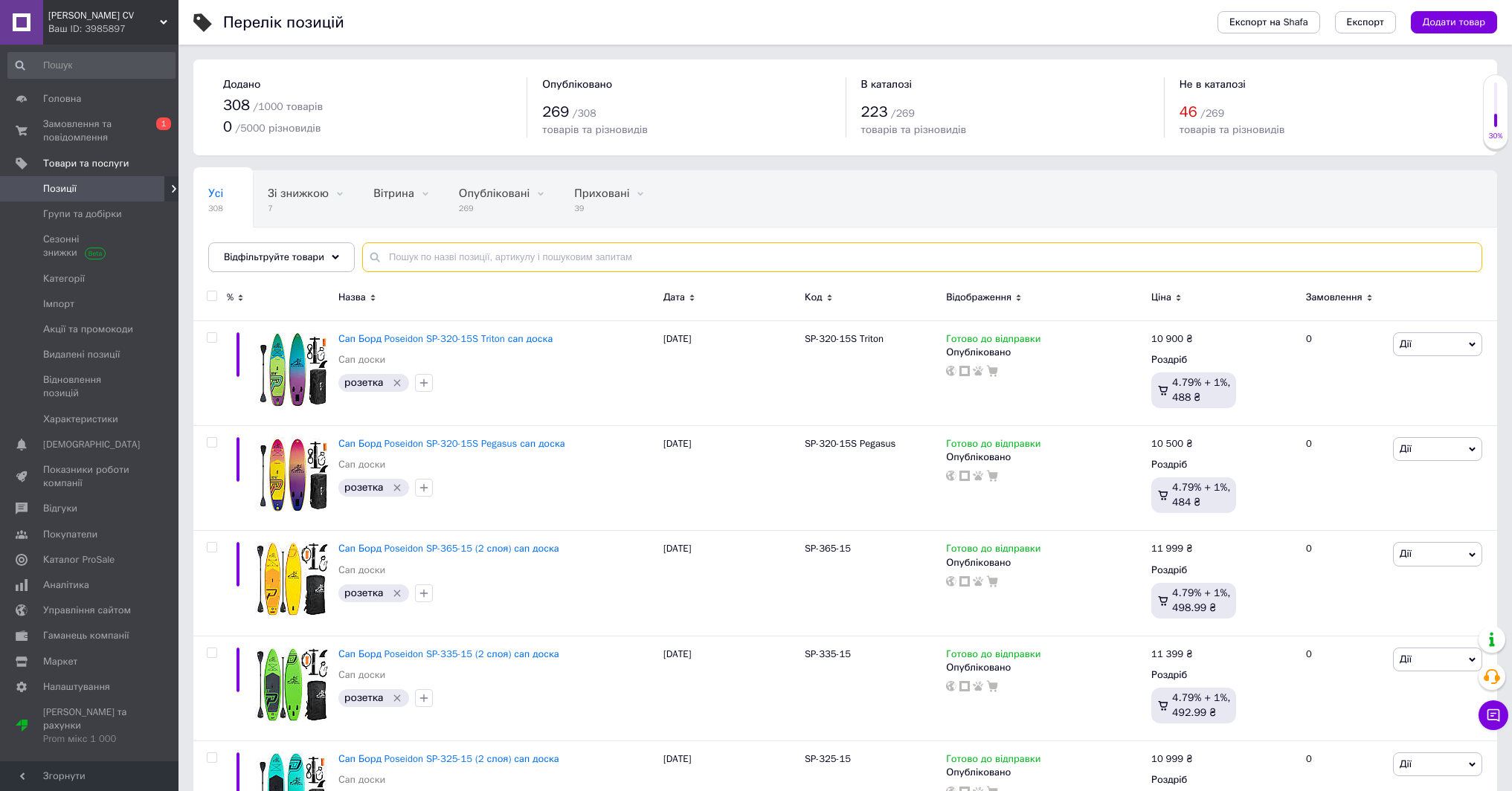 click at bounding box center (922, 257) 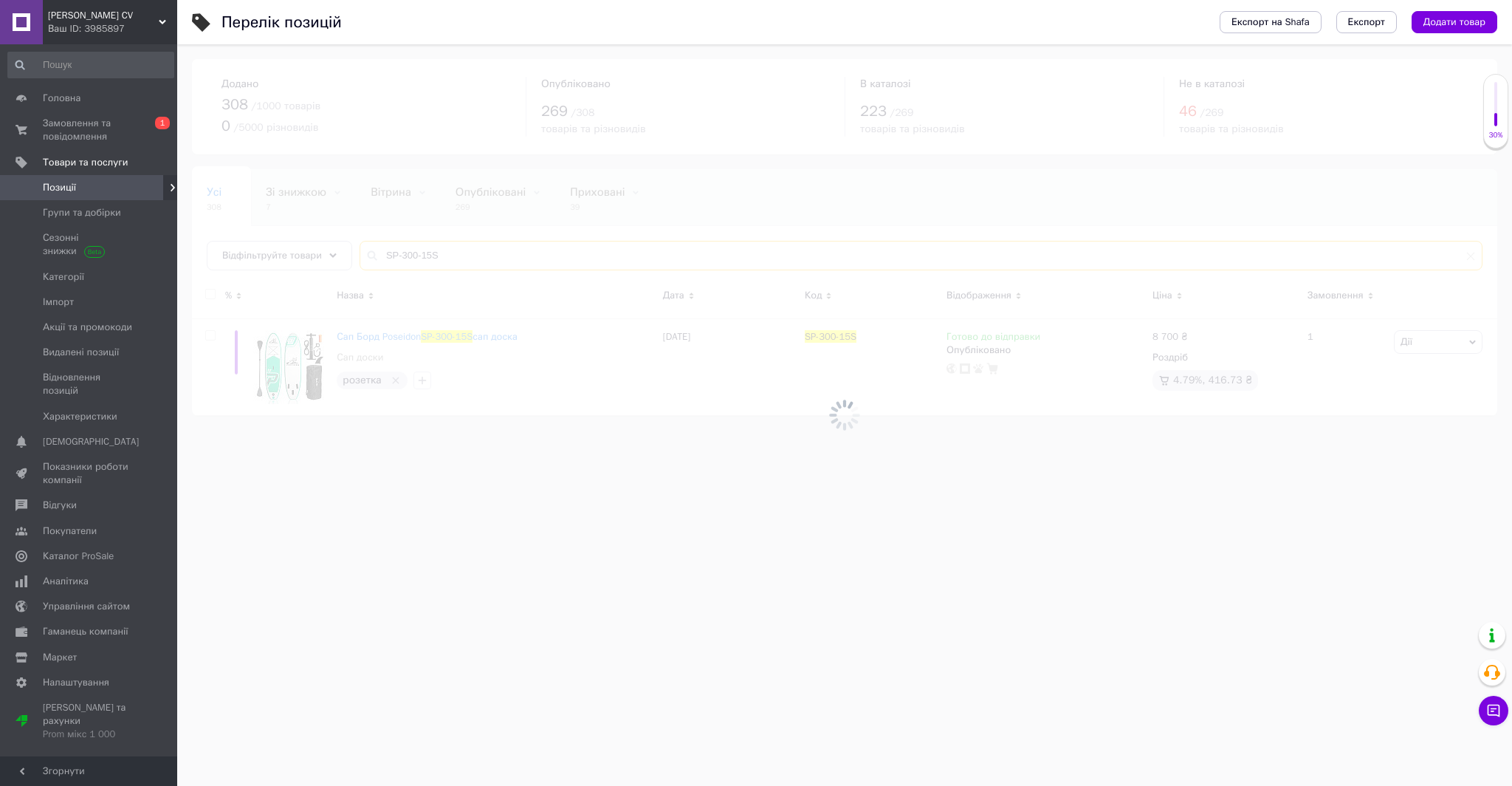 type on "SP-300-15S" 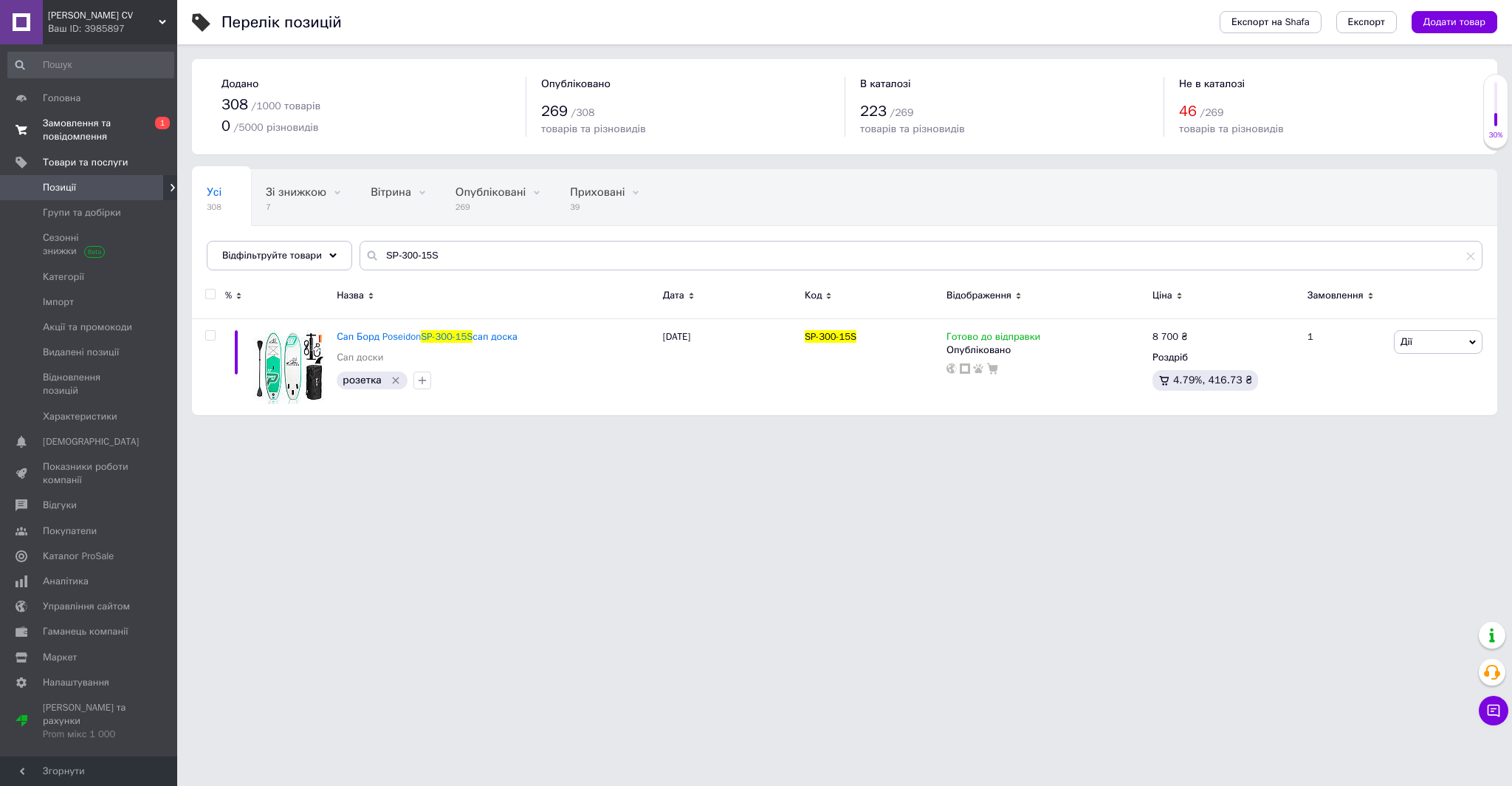 click on "Замовлення та повідомлення" at bounding box center [89, 130] 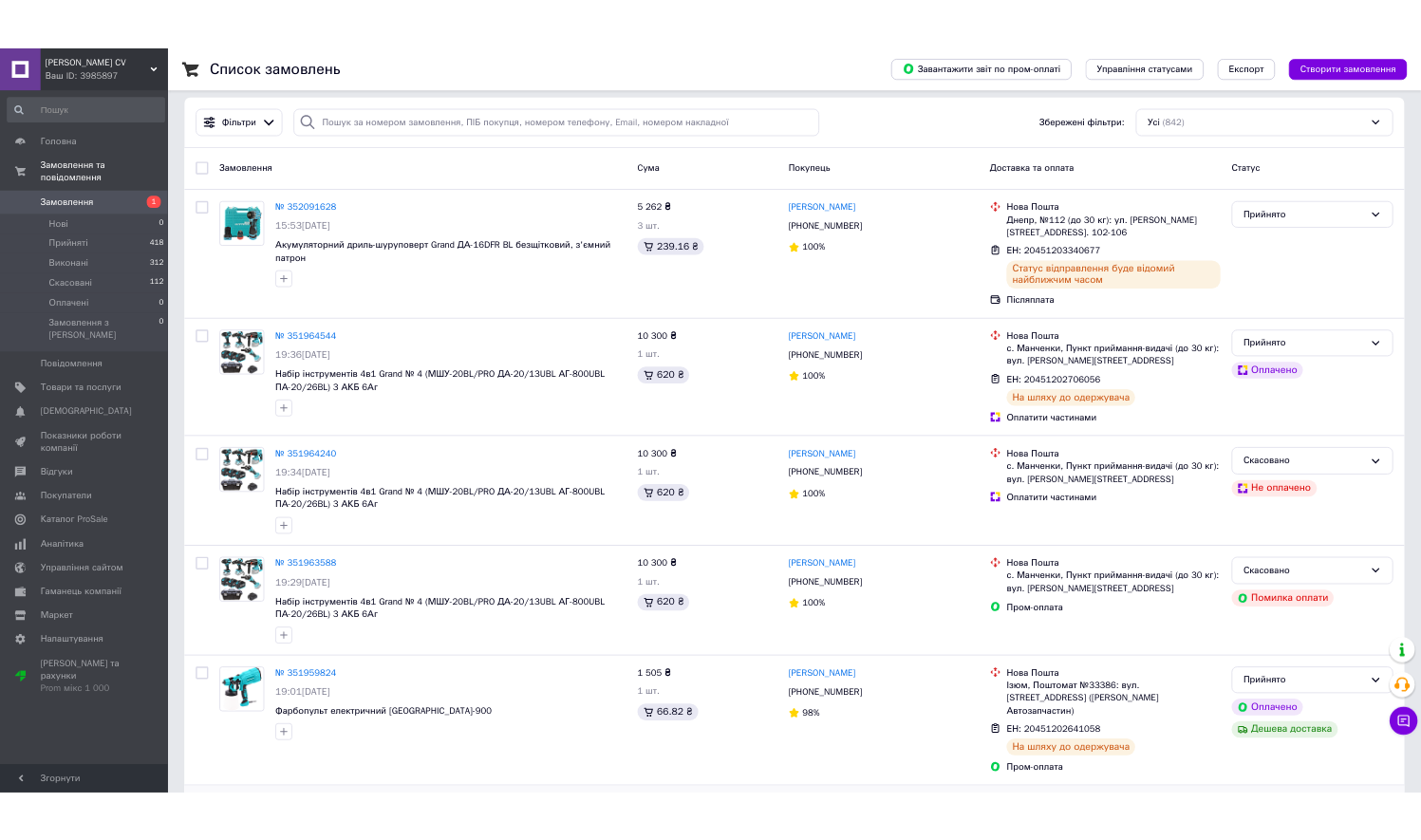 scroll, scrollTop: 0, scrollLeft: 0, axis: both 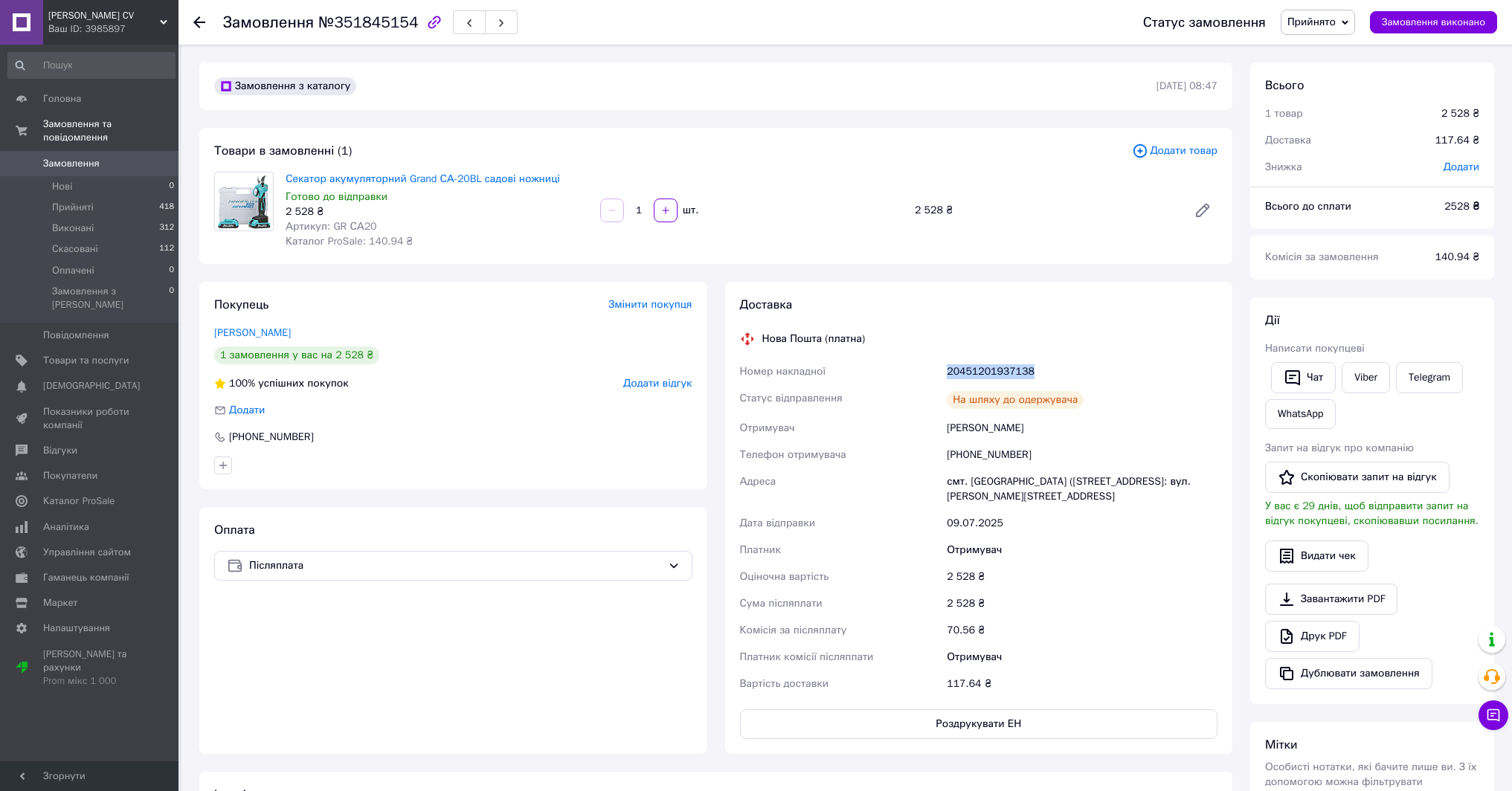 drag, startPoint x: 1038, startPoint y: 372, endPoint x: 949, endPoint y: 374, distance: 89.02247 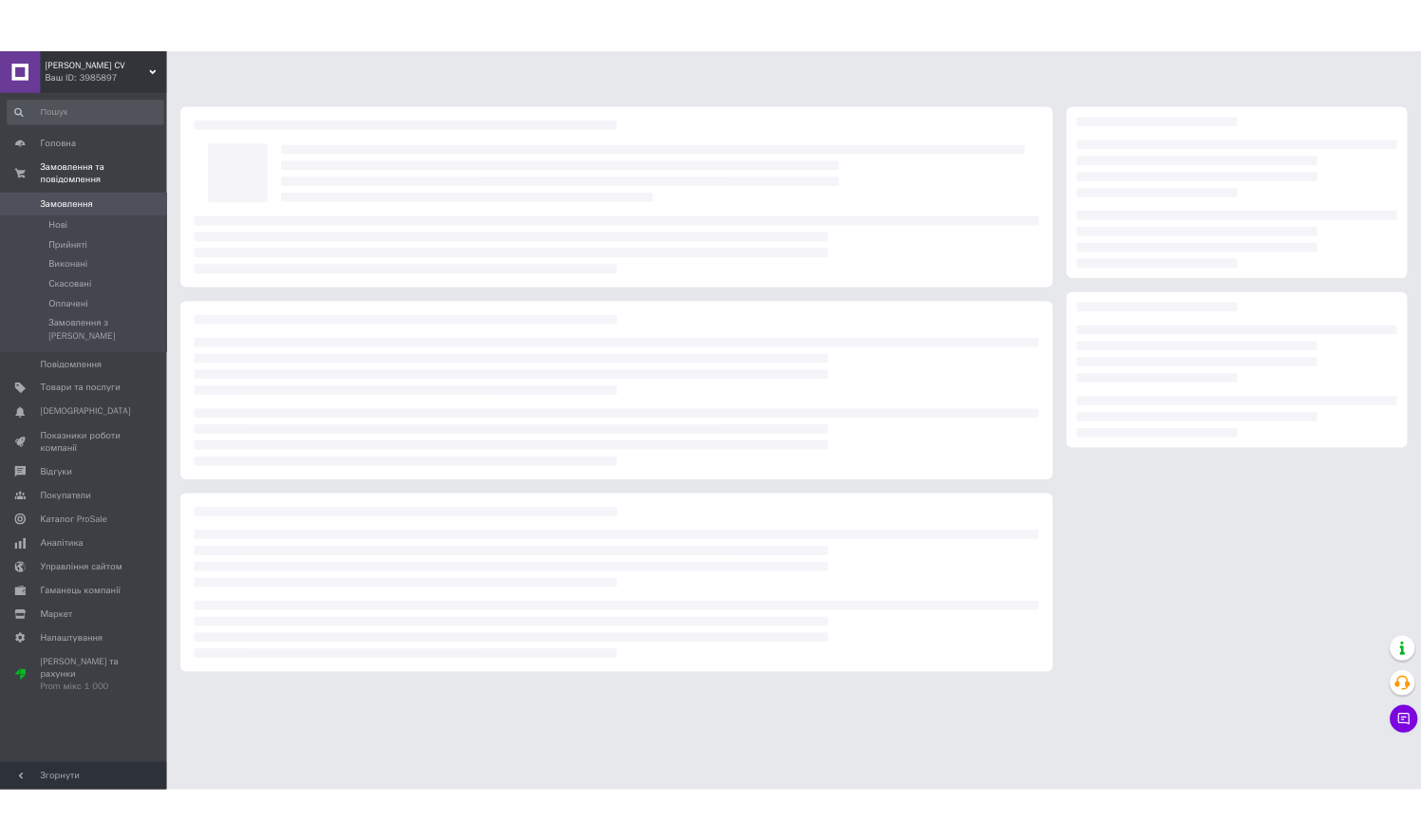 scroll, scrollTop: 0, scrollLeft: 0, axis: both 